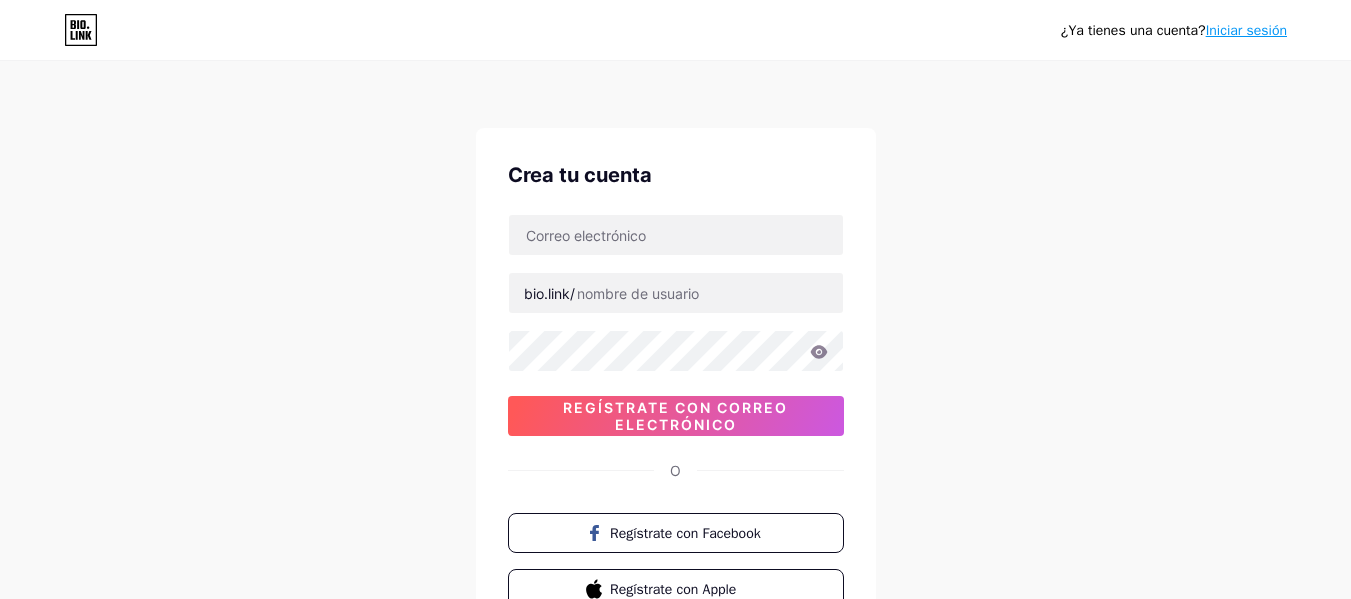 scroll, scrollTop: 0, scrollLeft: 0, axis: both 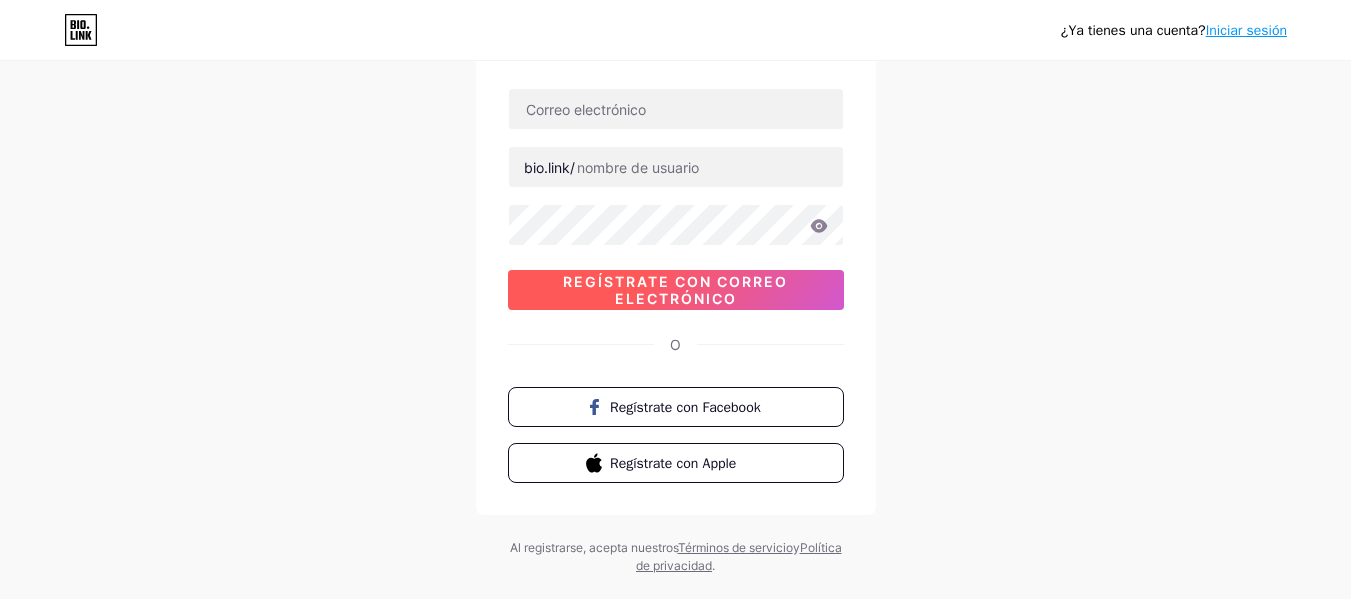 click on "Regístrate con correo electrónico" at bounding box center (675, 290) 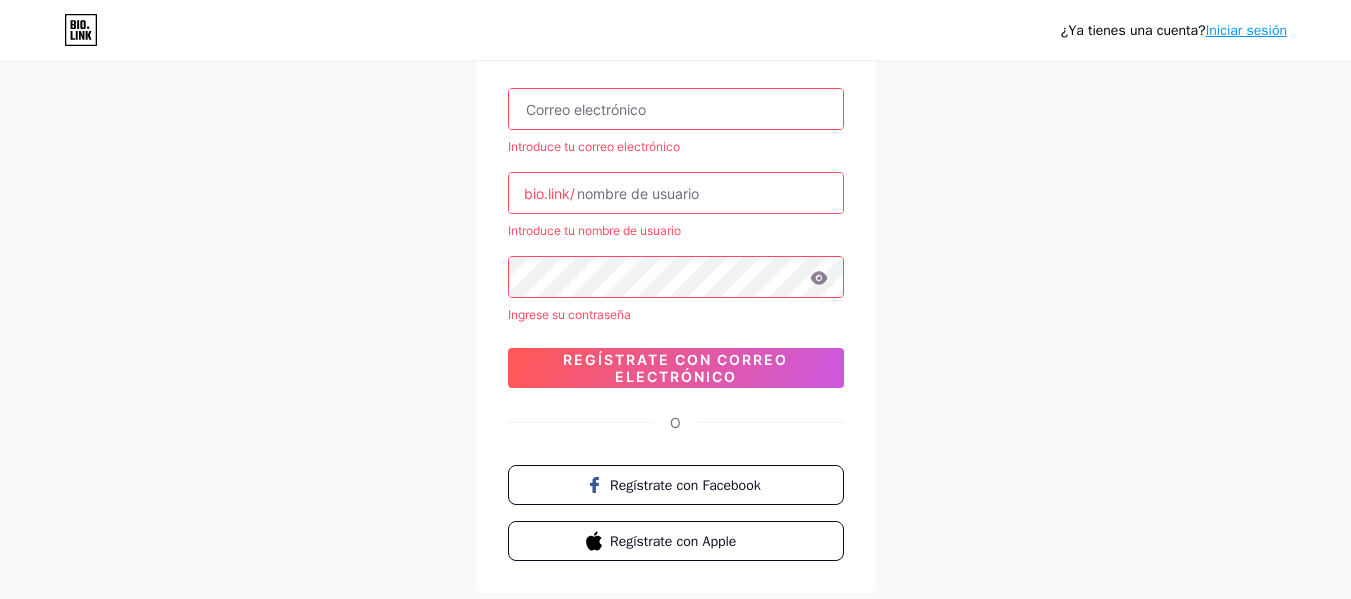 click at bounding box center (676, 109) 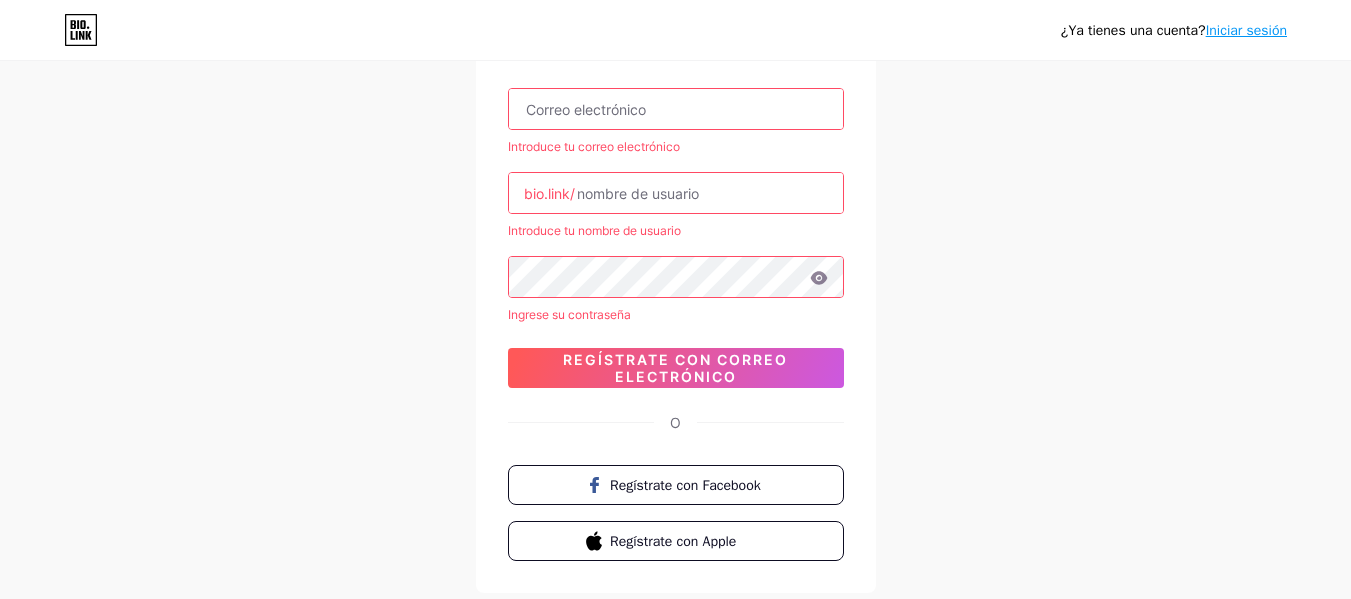 type on "[USERNAME]@[DOMAIN].com" 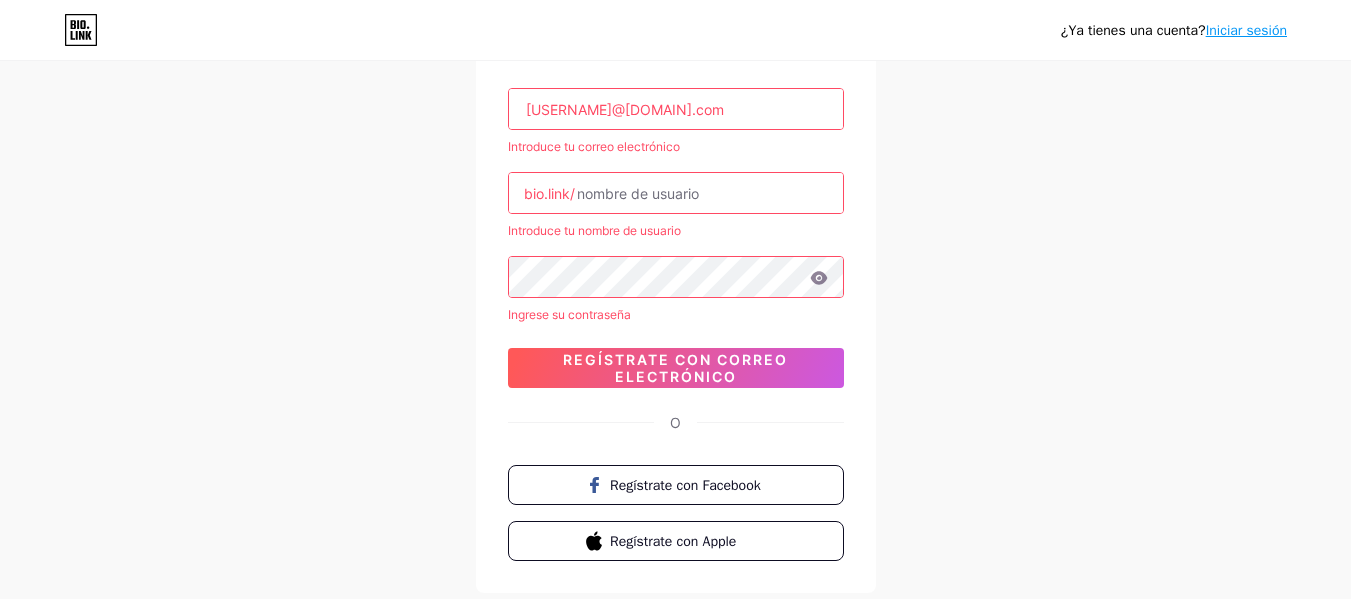 click at bounding box center [676, 193] 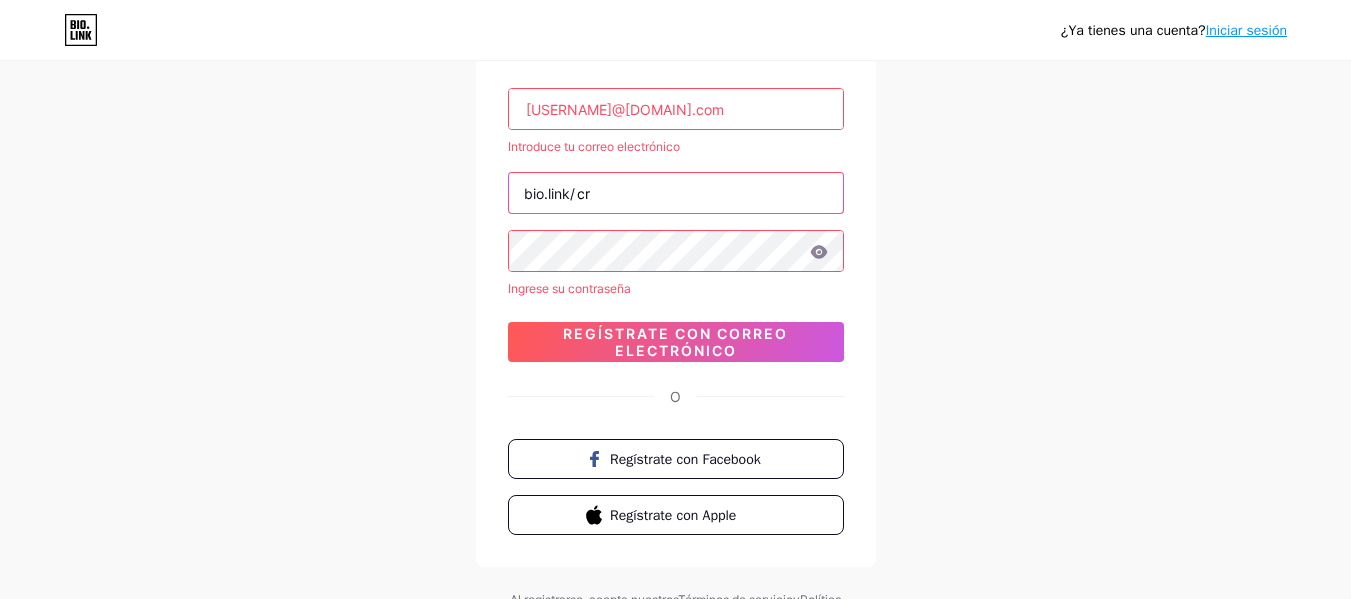 type on "cr" 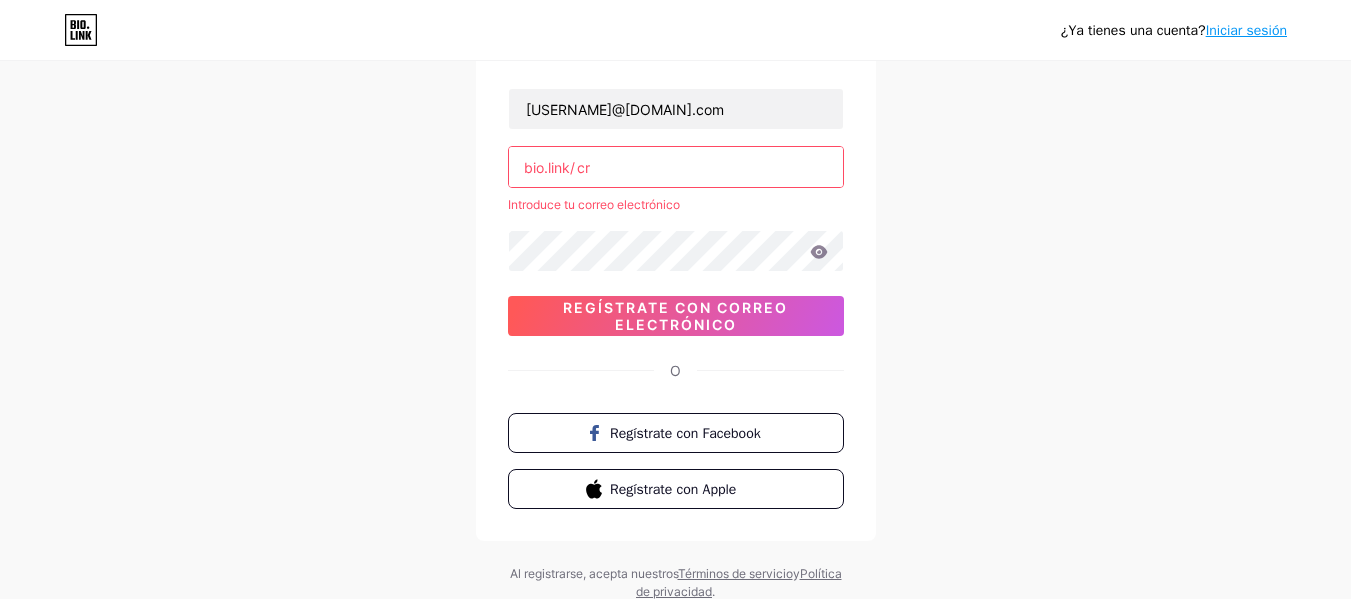 click on "cr" at bounding box center [676, 167] 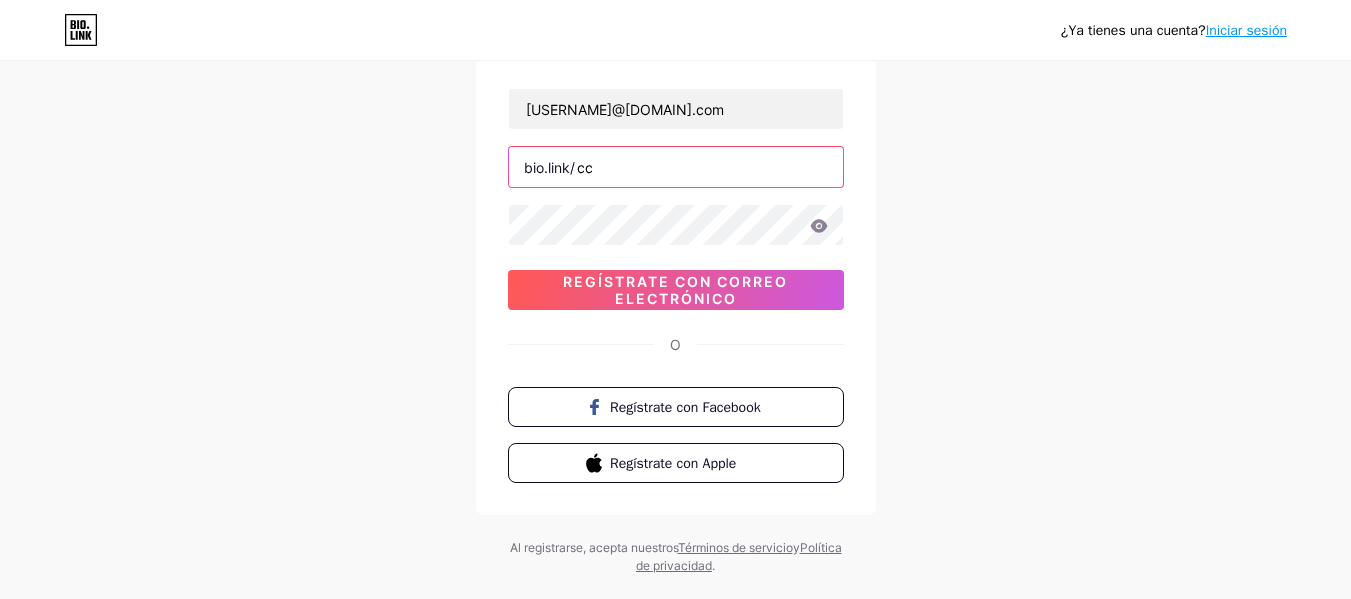 type on "c" 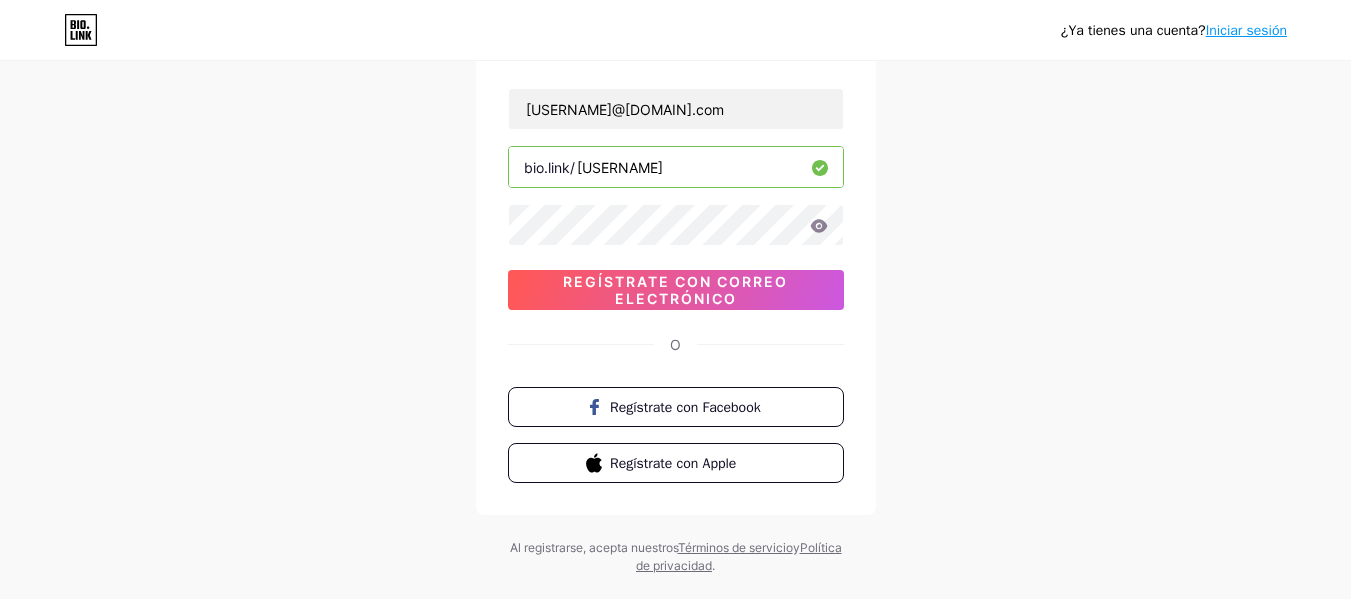 type on "[USERNAME]" 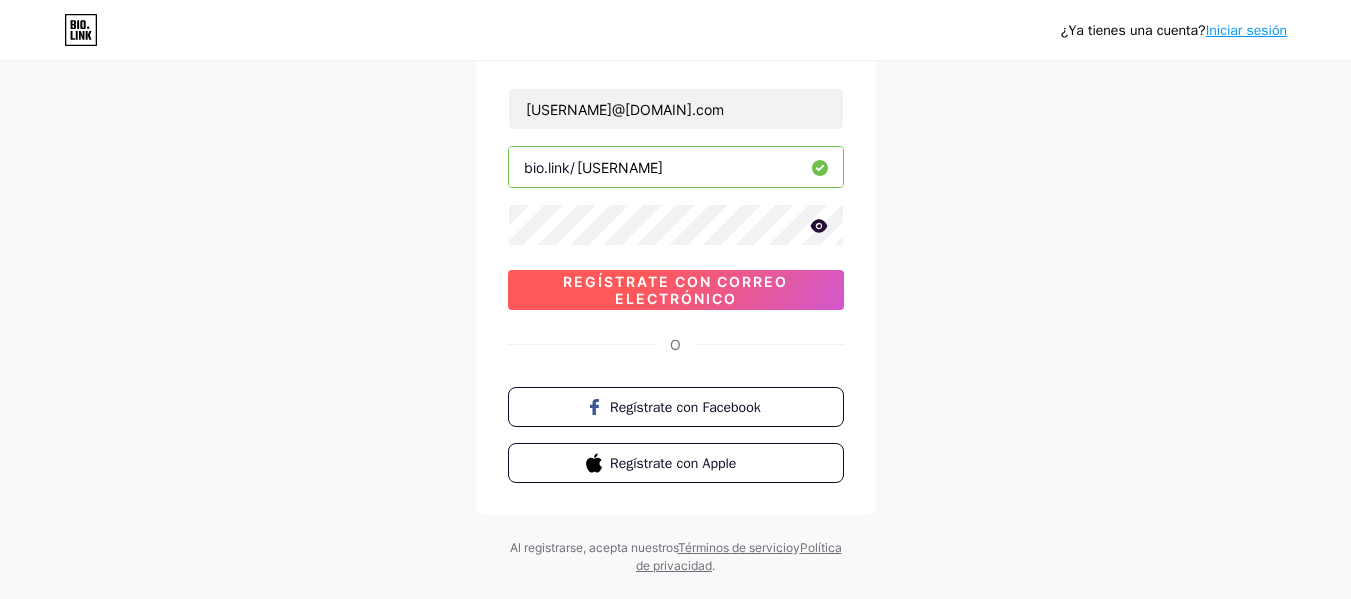 click on "Regístrate con correo electrónico" at bounding box center (676, 290) 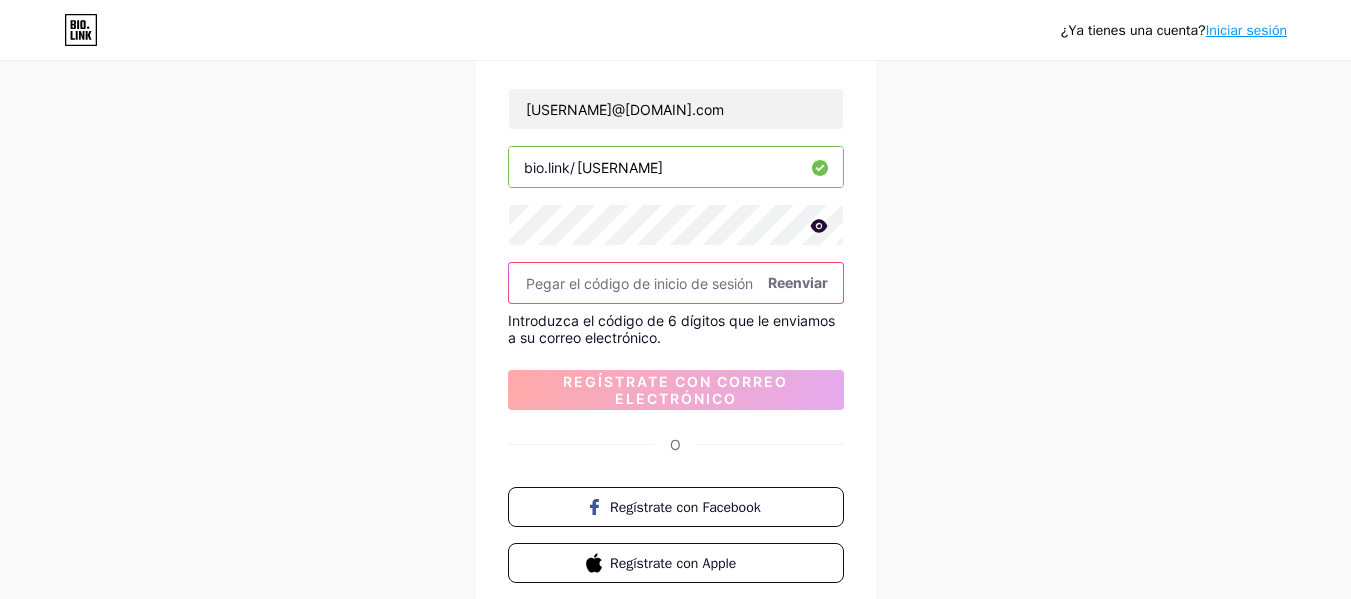 paste on "932800" 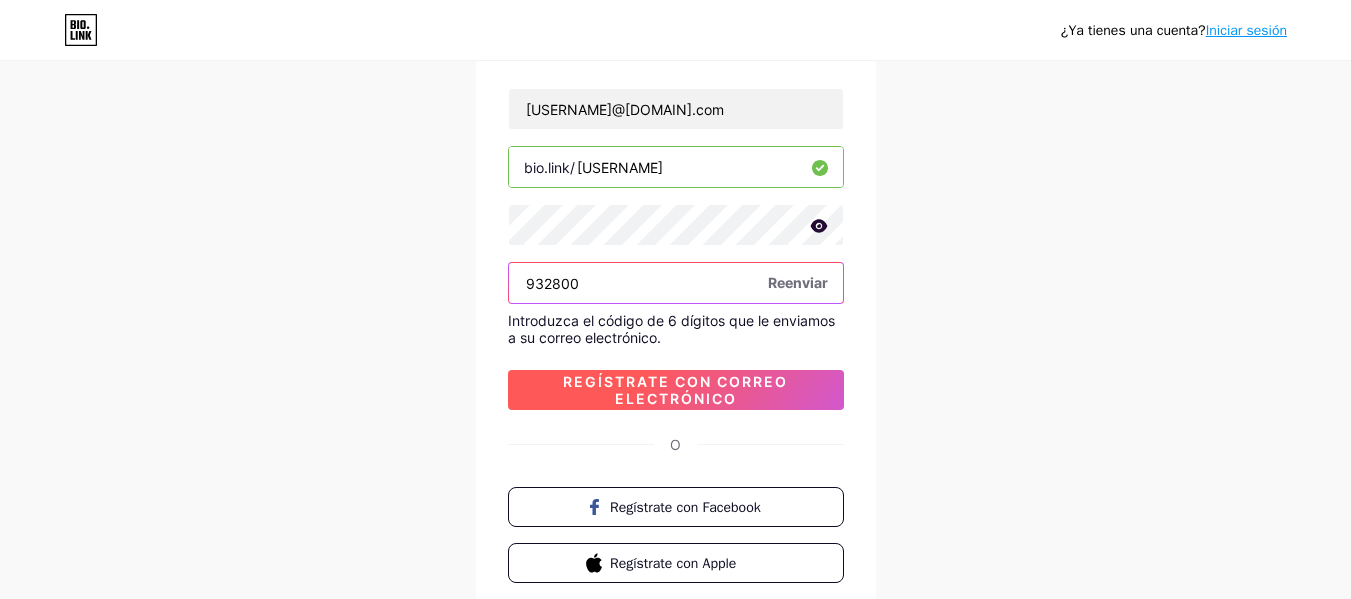 type on "932800" 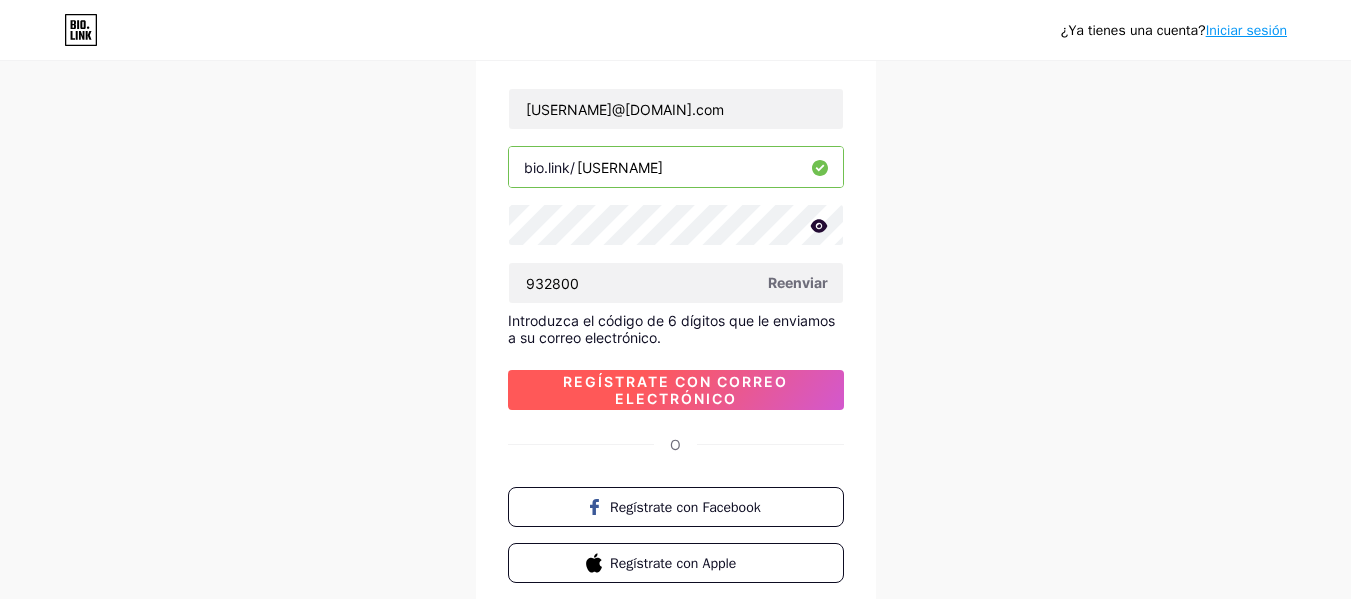click on "Regístrate con correo electrónico" at bounding box center (675, 390) 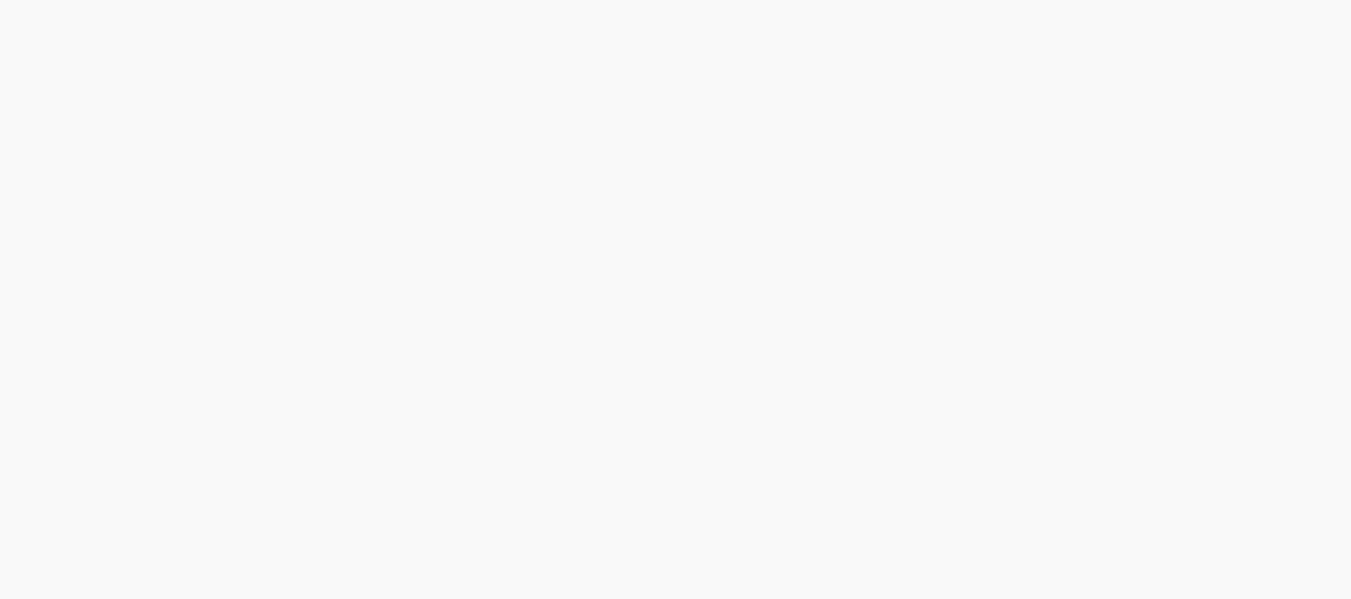 scroll, scrollTop: 0, scrollLeft: 0, axis: both 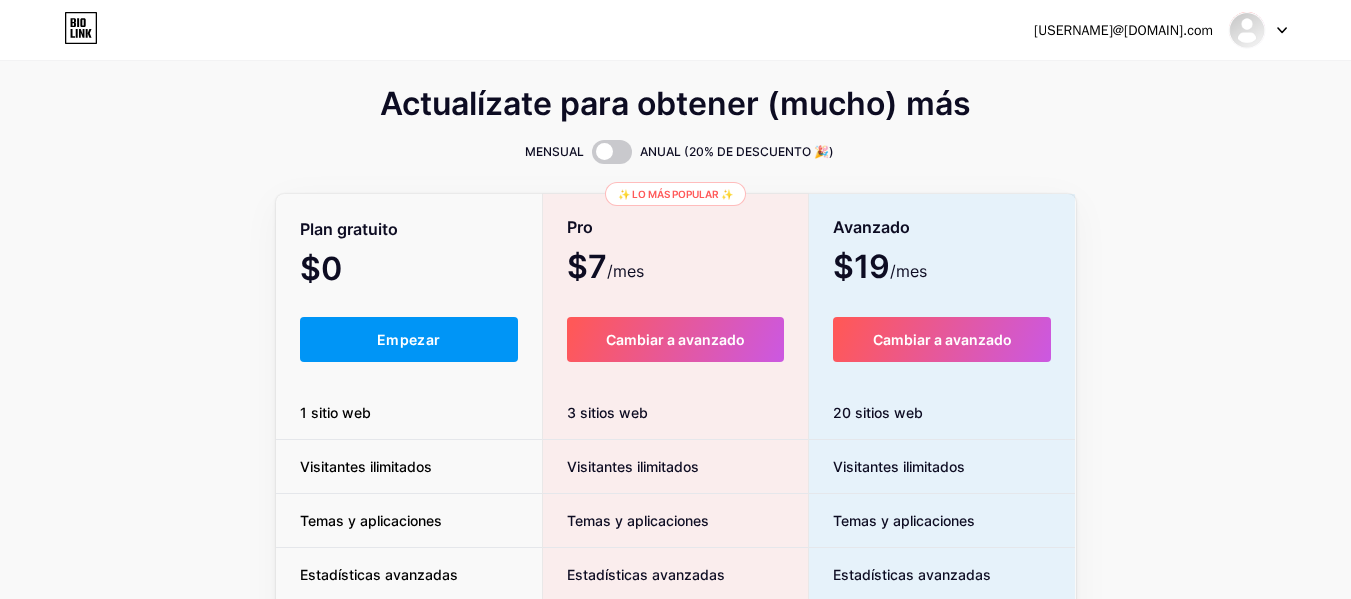 click on "1 sitio web" at bounding box center [409, 413] 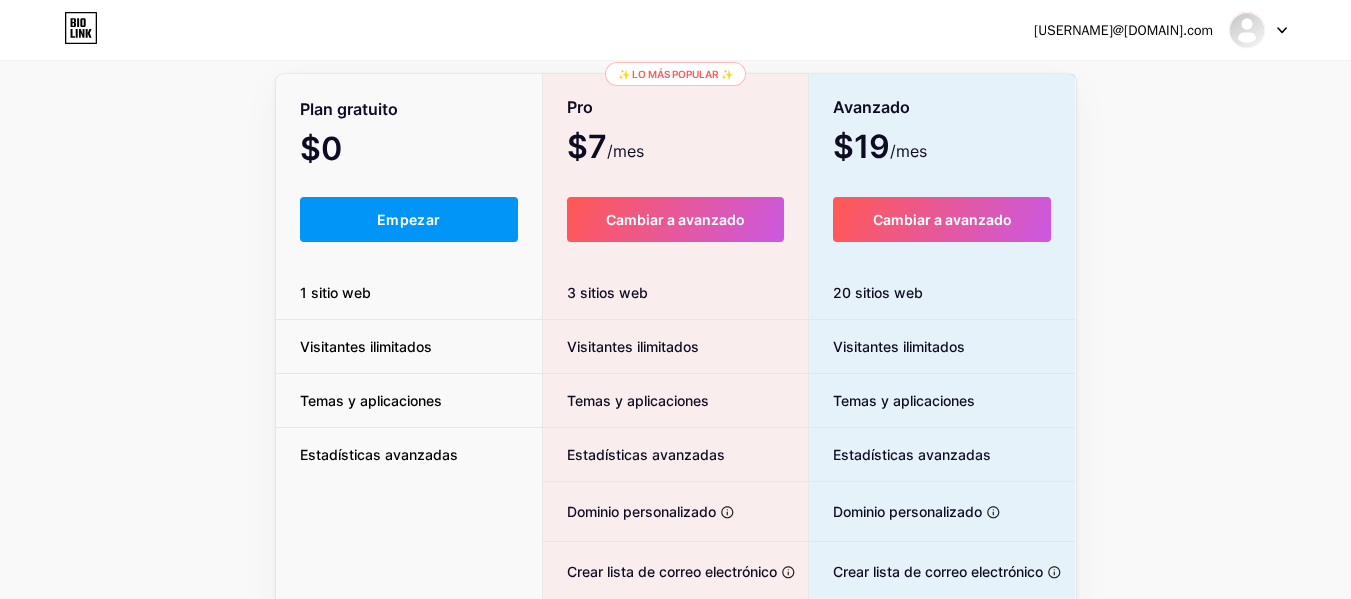 scroll, scrollTop: 160, scrollLeft: 0, axis: vertical 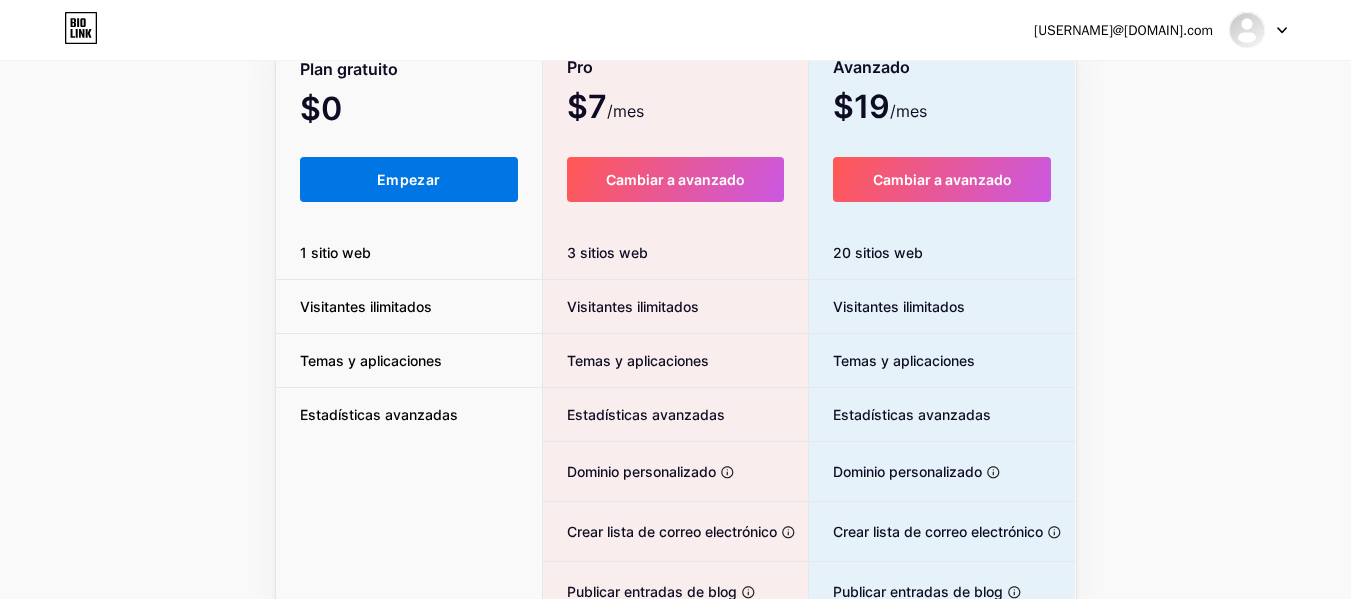 click on "Empezar" at bounding box center (409, 179) 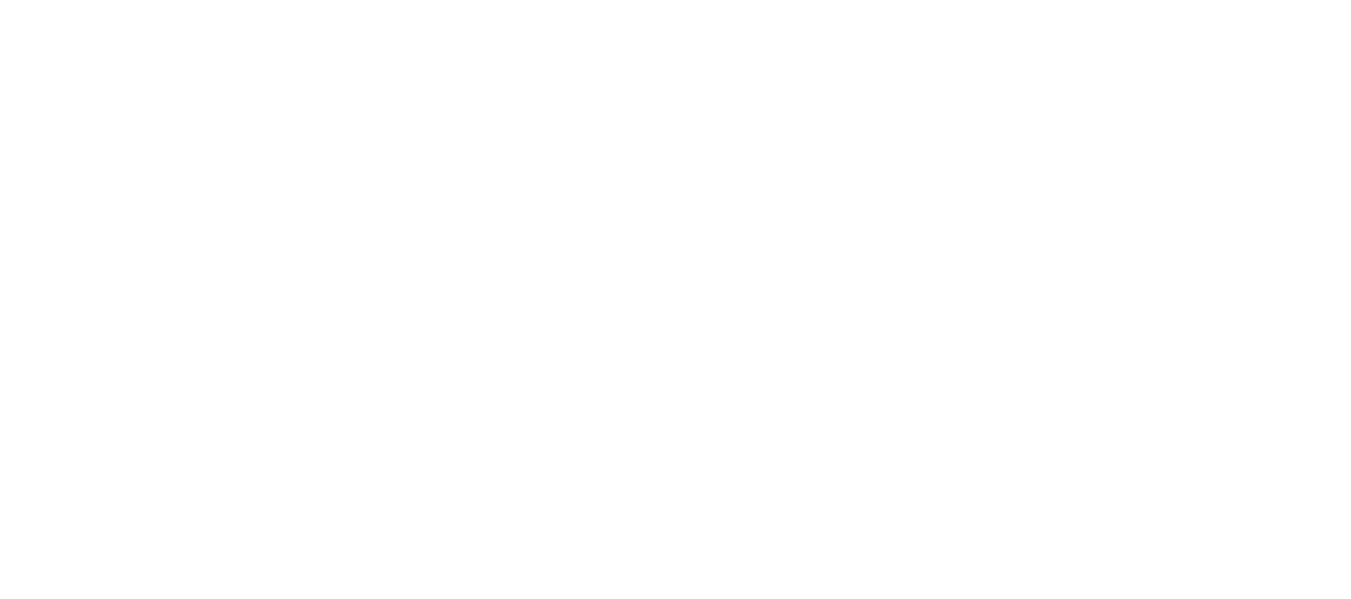 scroll, scrollTop: 0, scrollLeft: 0, axis: both 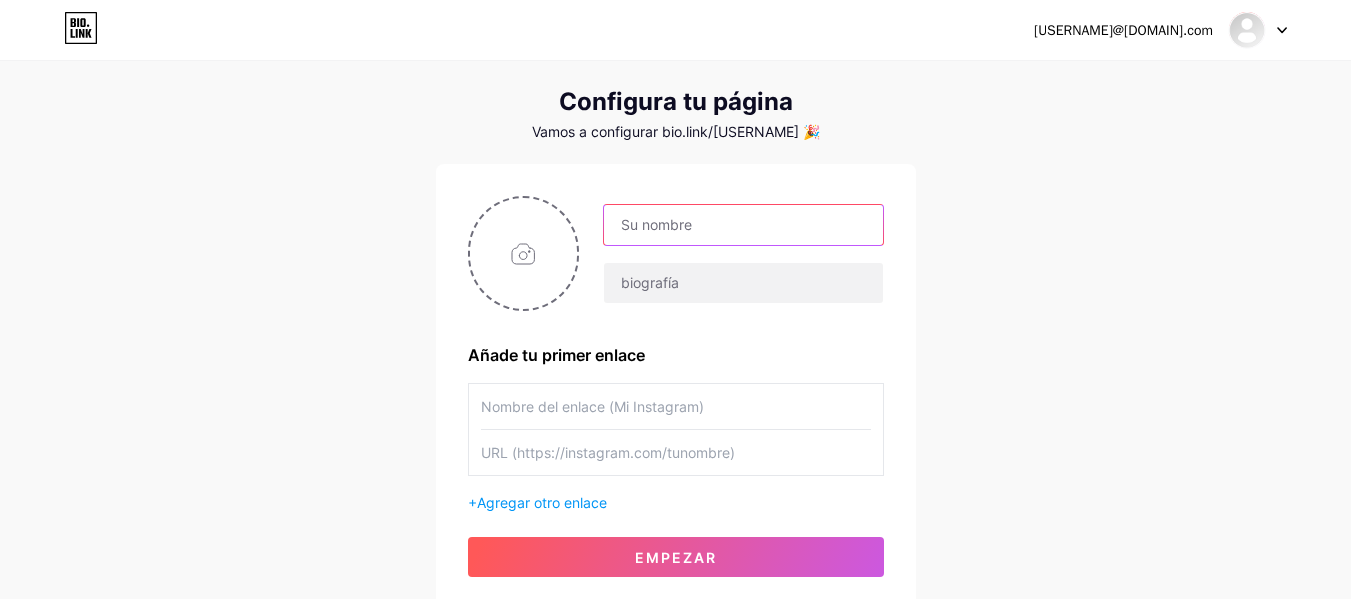 click at bounding box center (743, 225) 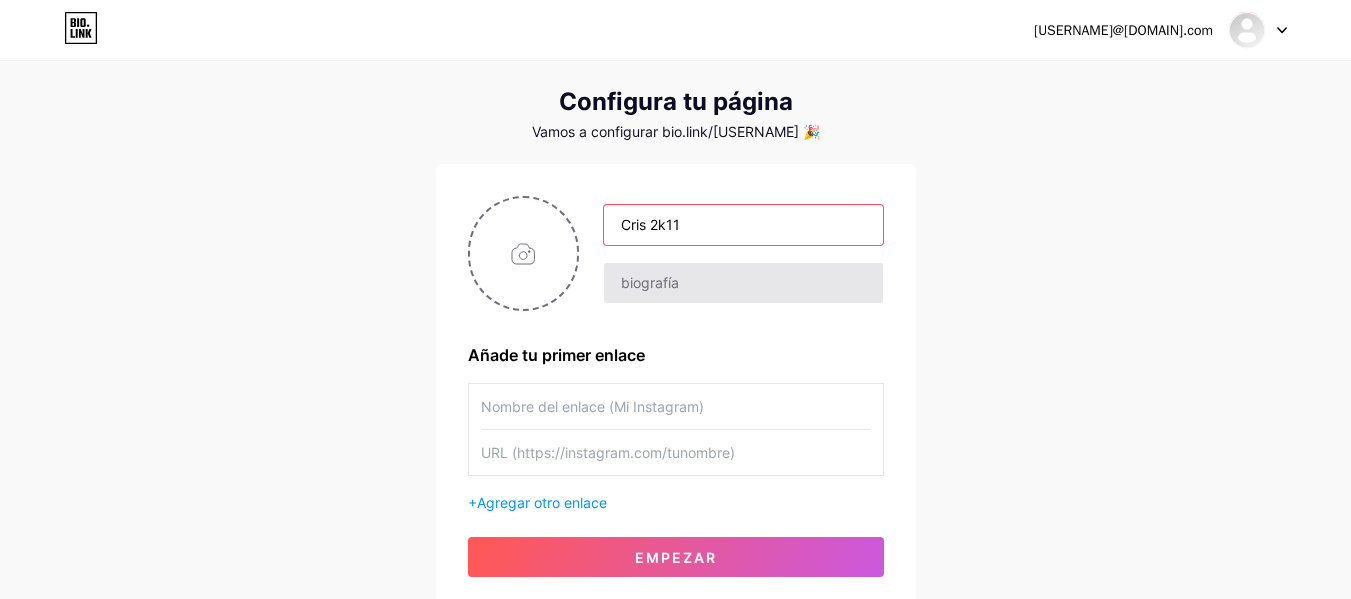 type on "Cris 2k11" 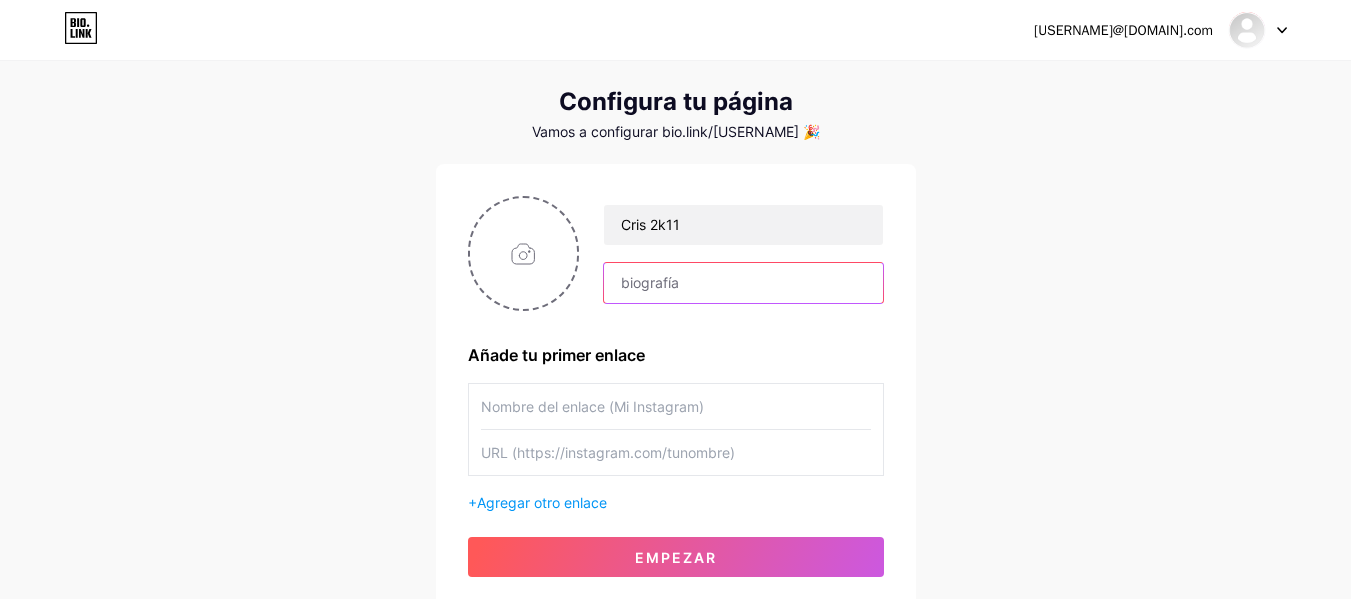 click at bounding box center (743, 283) 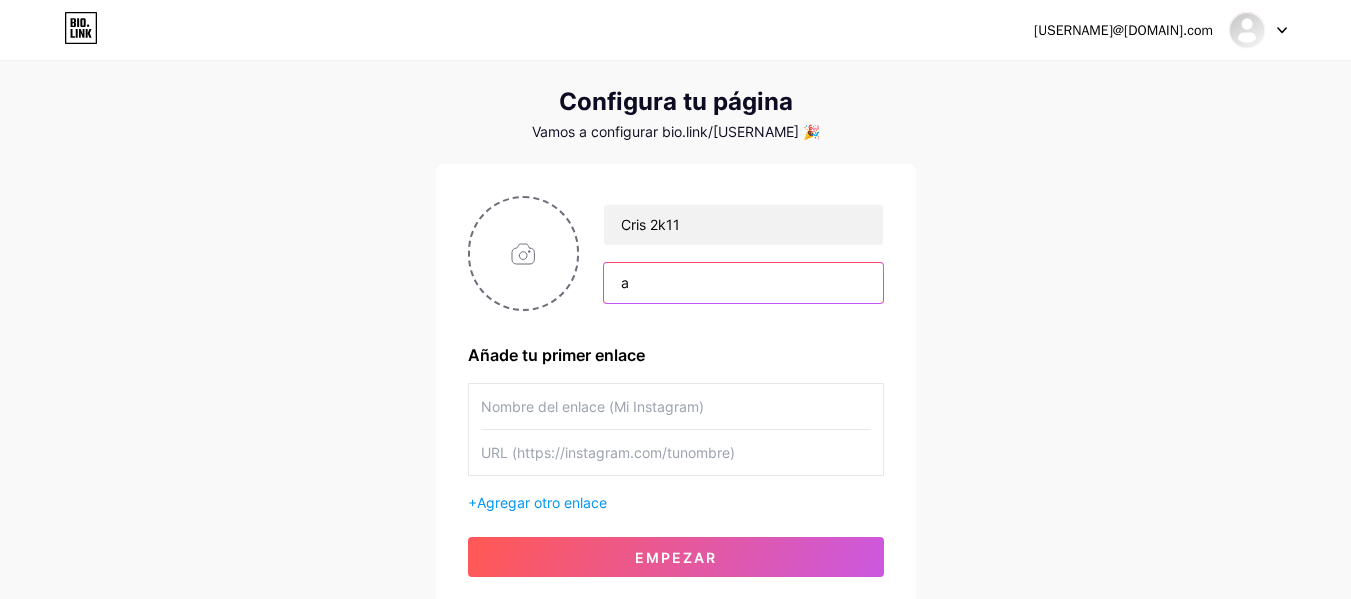 type on "a" 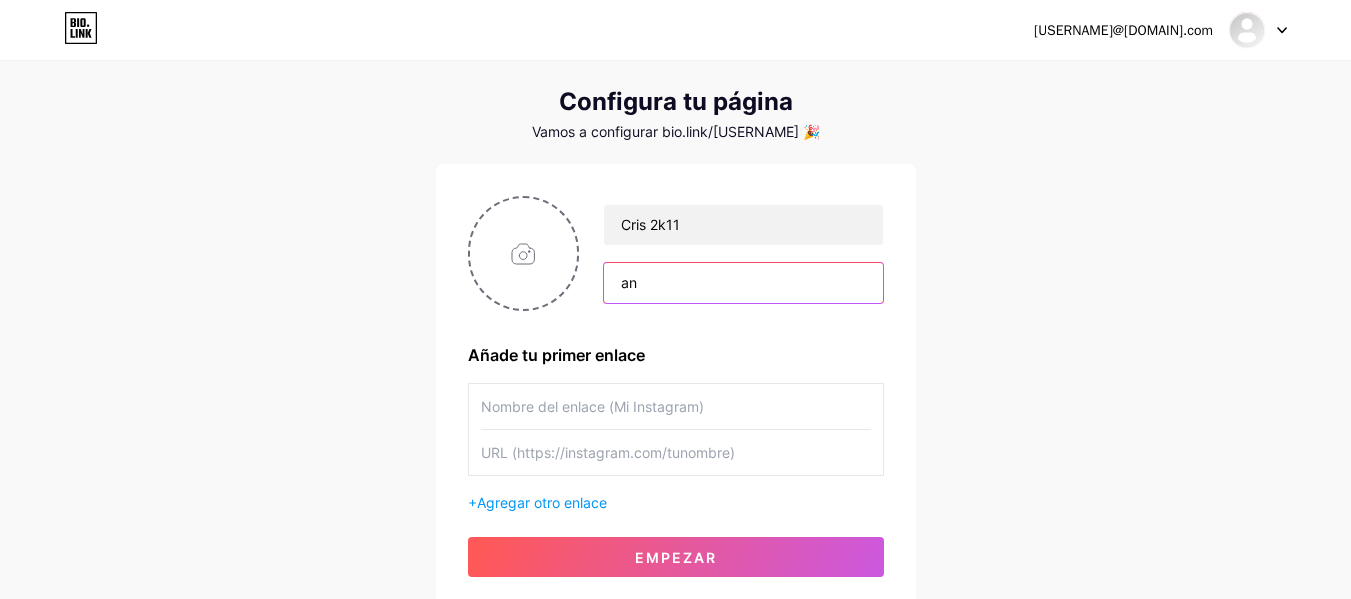 type on "a" 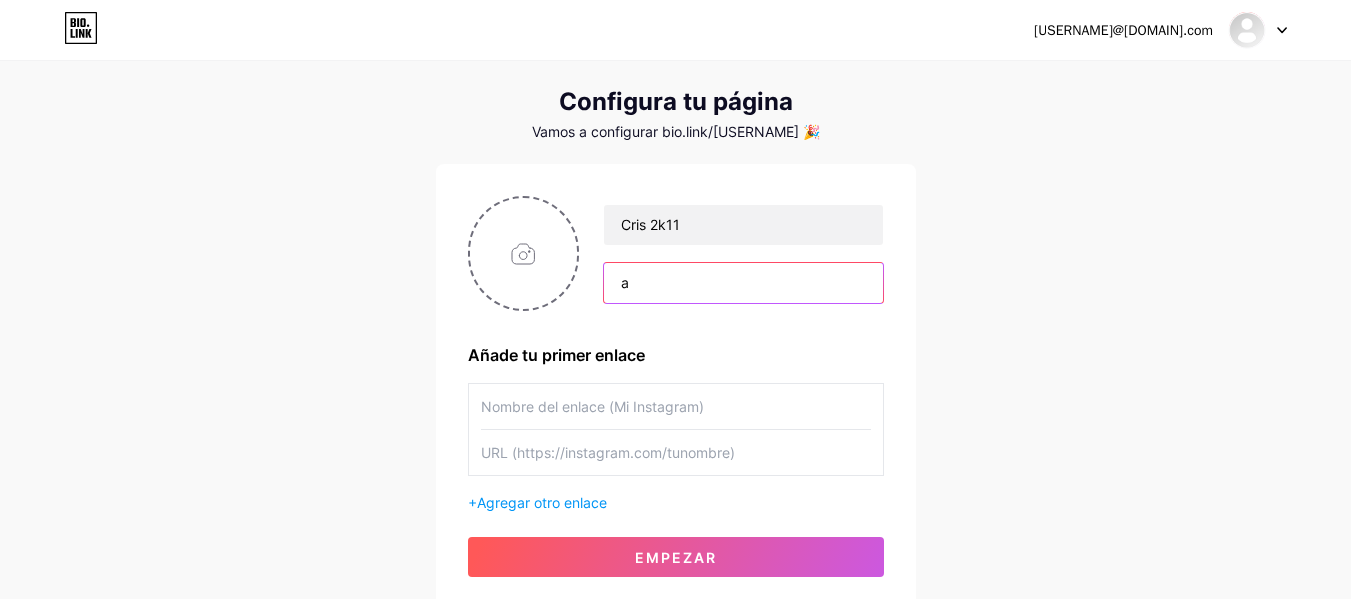 type 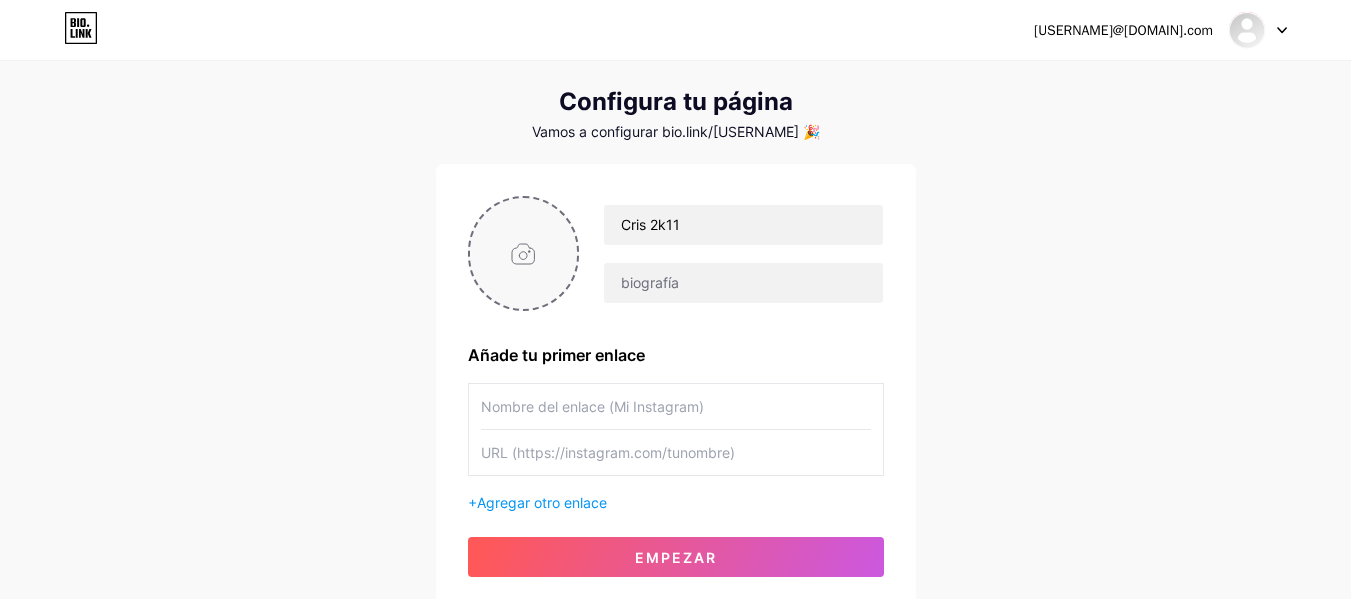 click at bounding box center [524, 253] 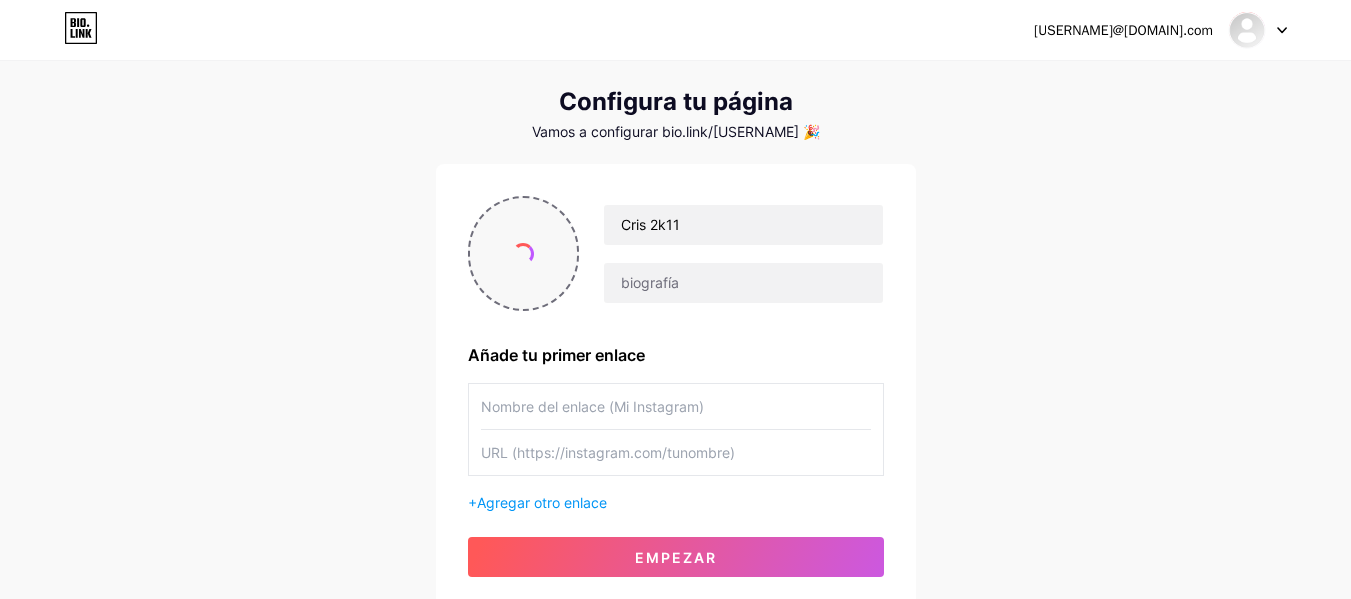 click on "[USERNAME]@[DOMAIN].com           Panel     Cerrar sesión   Configura tu página   Vamos a configurar bio.link/[USERNAME] 🎉           [USERNAME]         Añade tu primer enlace
+  Agregar otro enlace     Empezar" at bounding box center [675, 316] 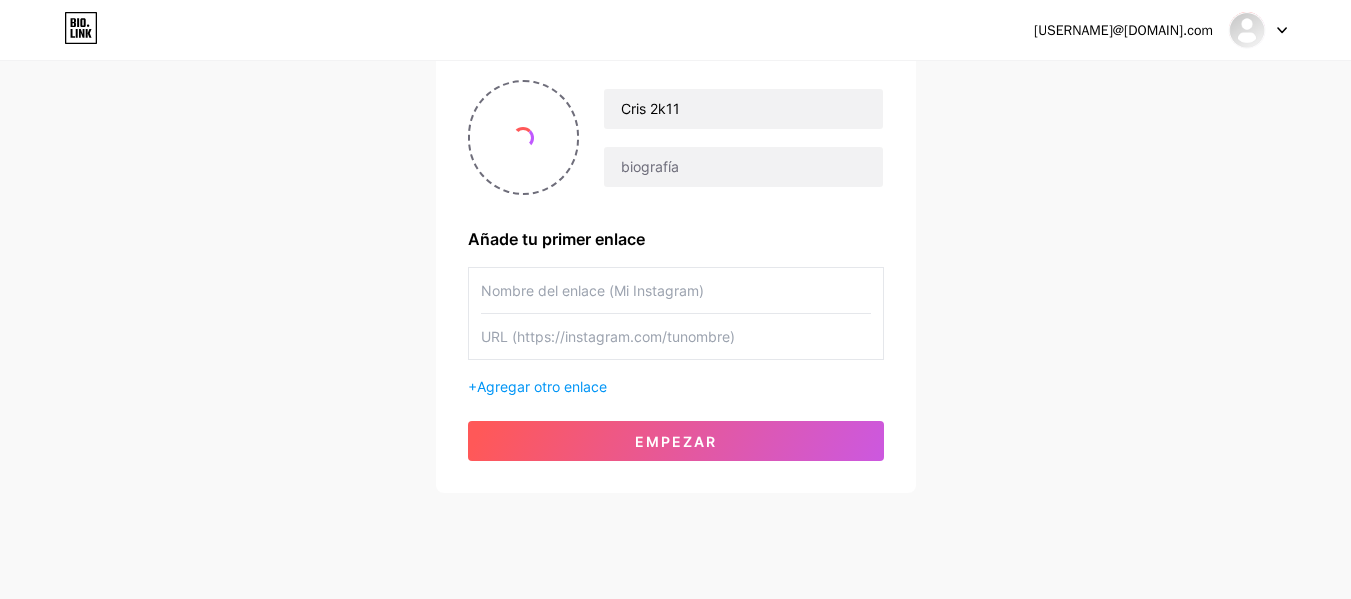 scroll, scrollTop: 154, scrollLeft: 0, axis: vertical 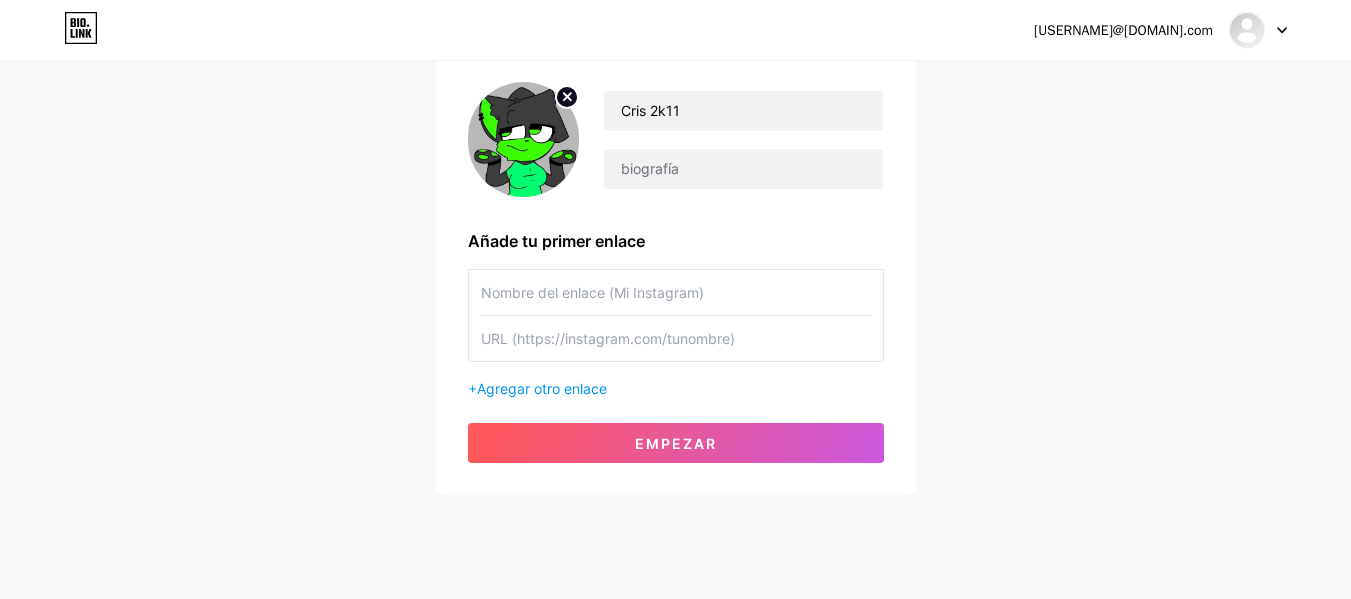 click at bounding box center [676, 292] 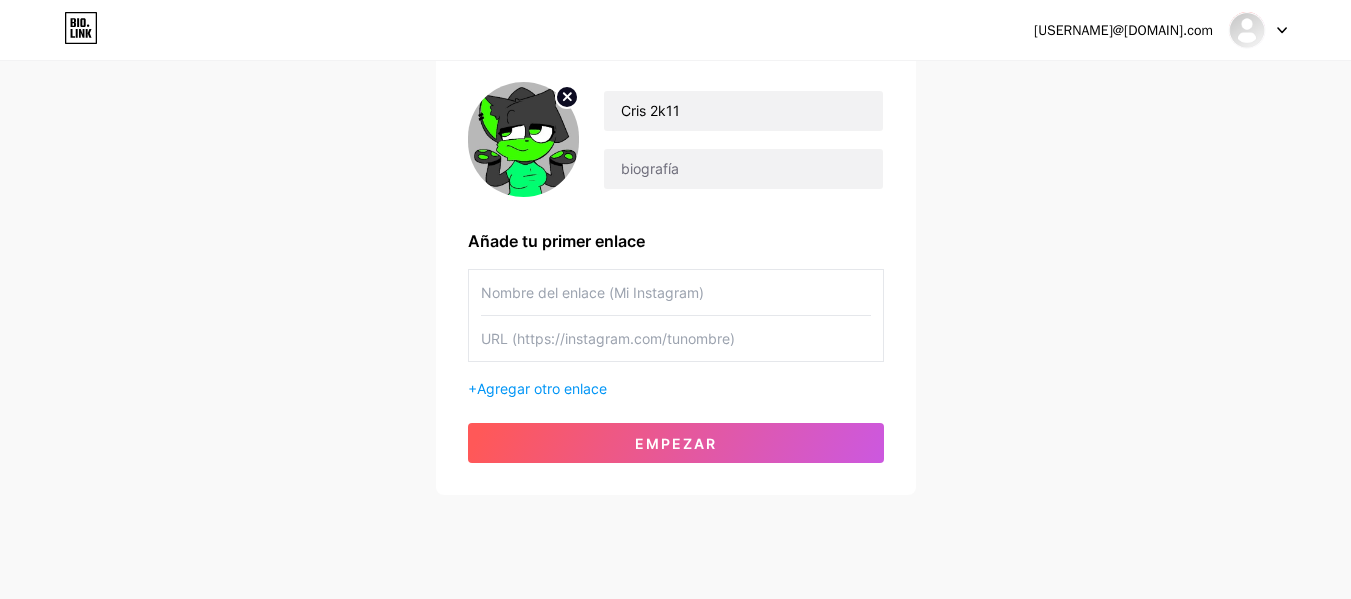 type on "r" 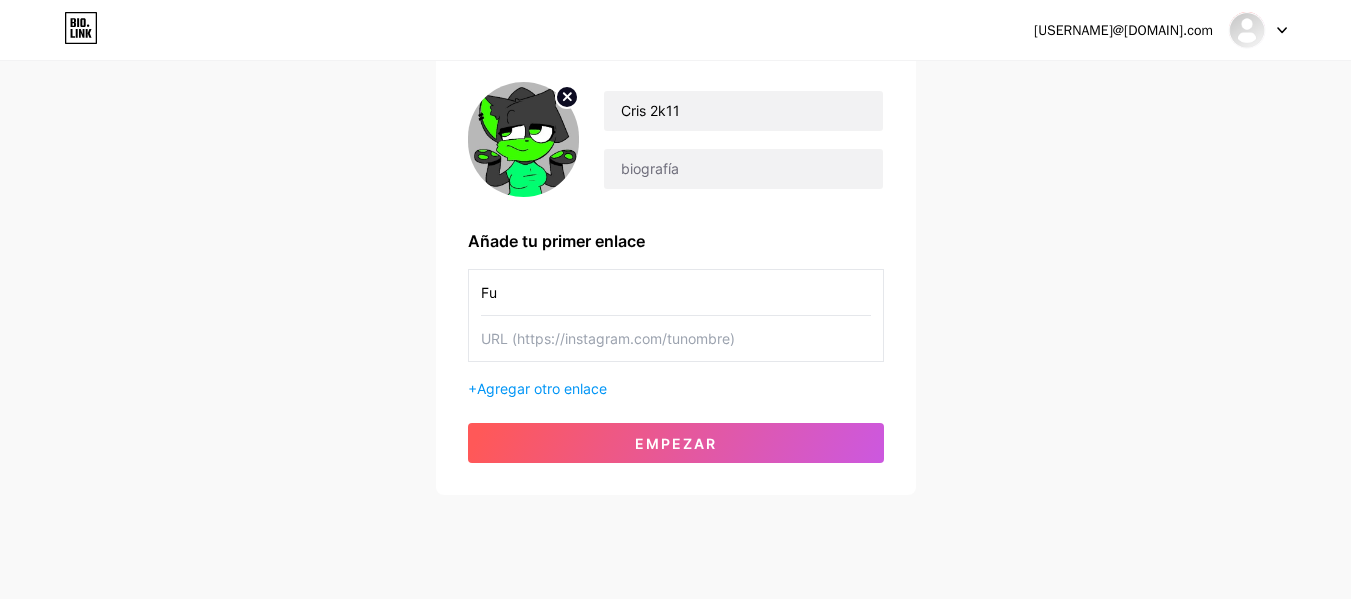 type on "F" 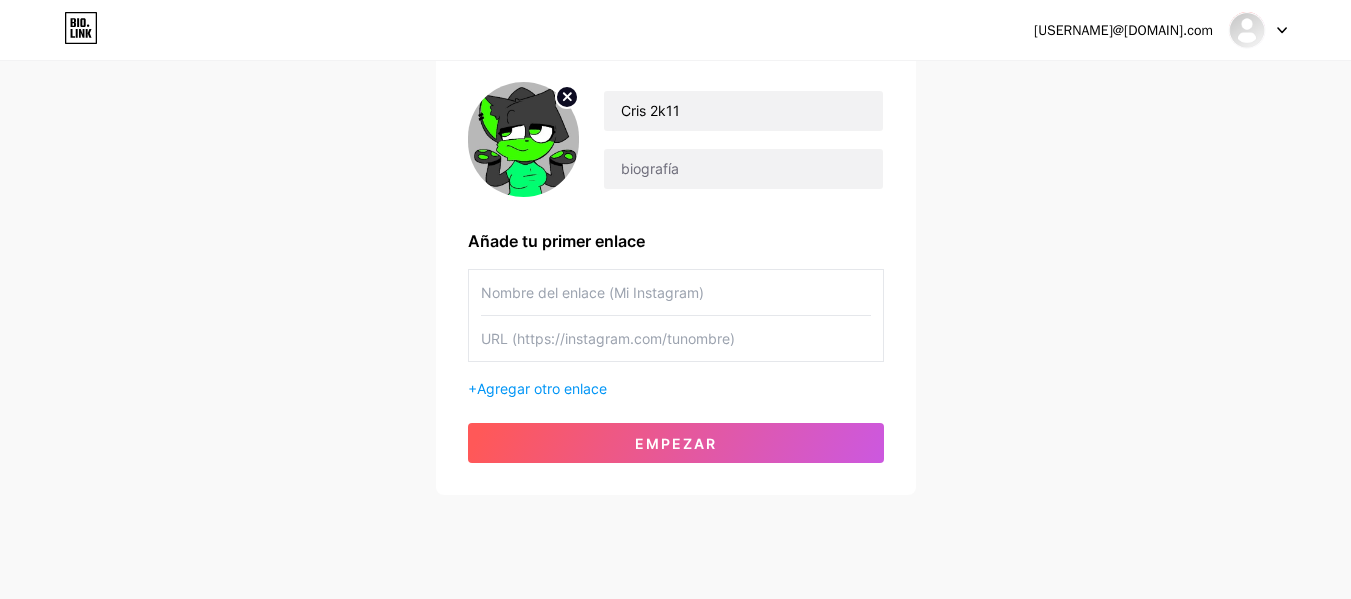 type on "X" 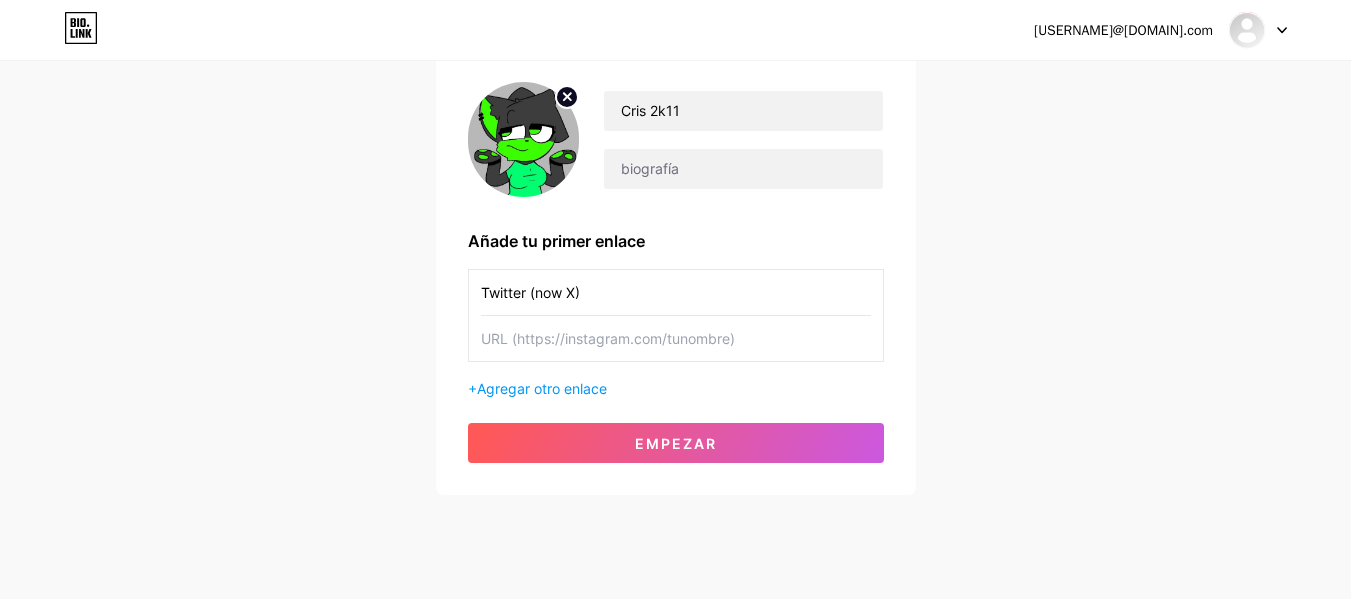 type on "Twitter (now X)" 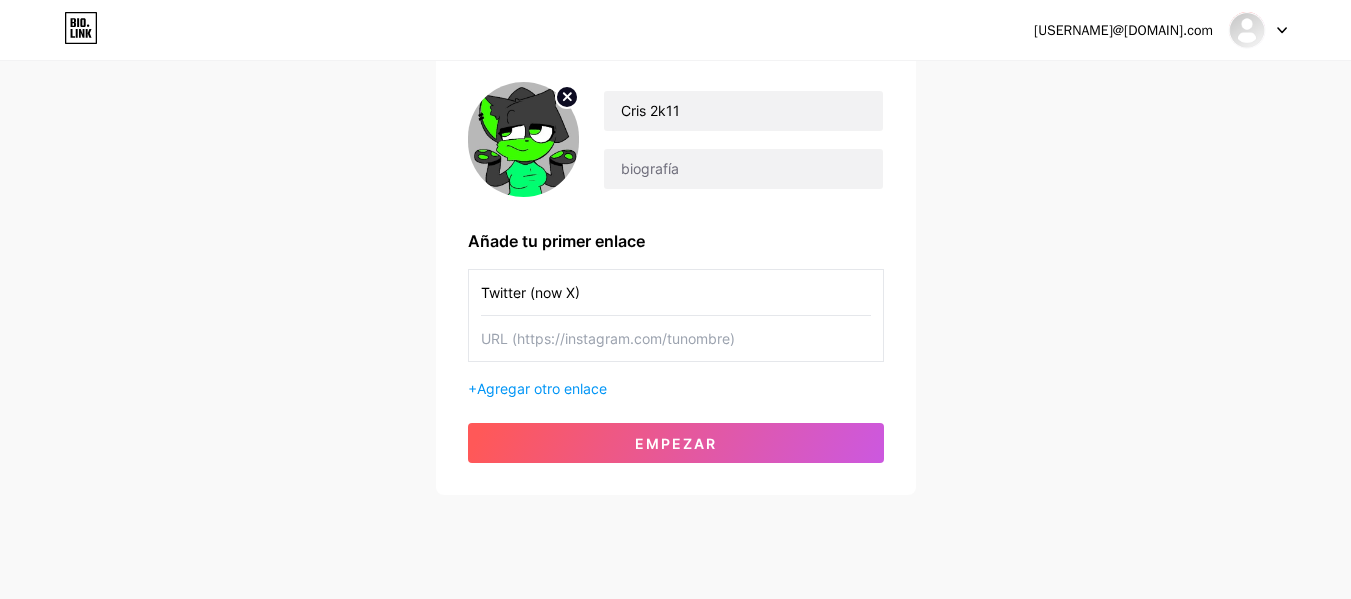 click at bounding box center (676, 338) 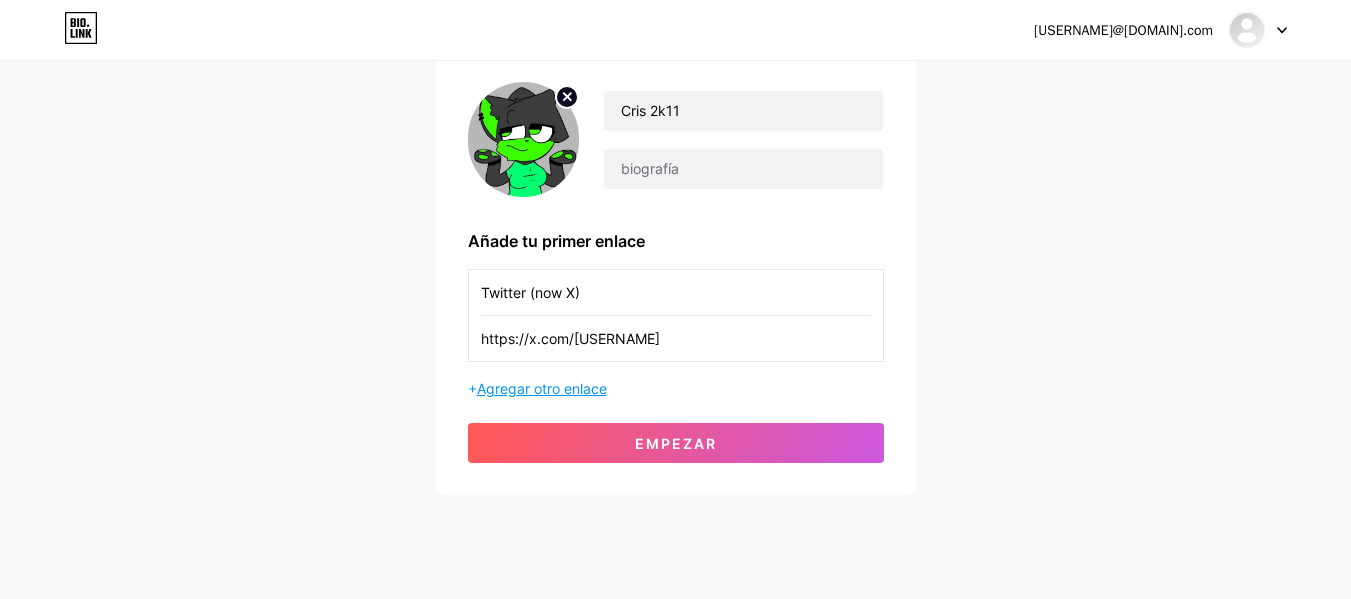 type on "https://x.com/[USERNAME]" 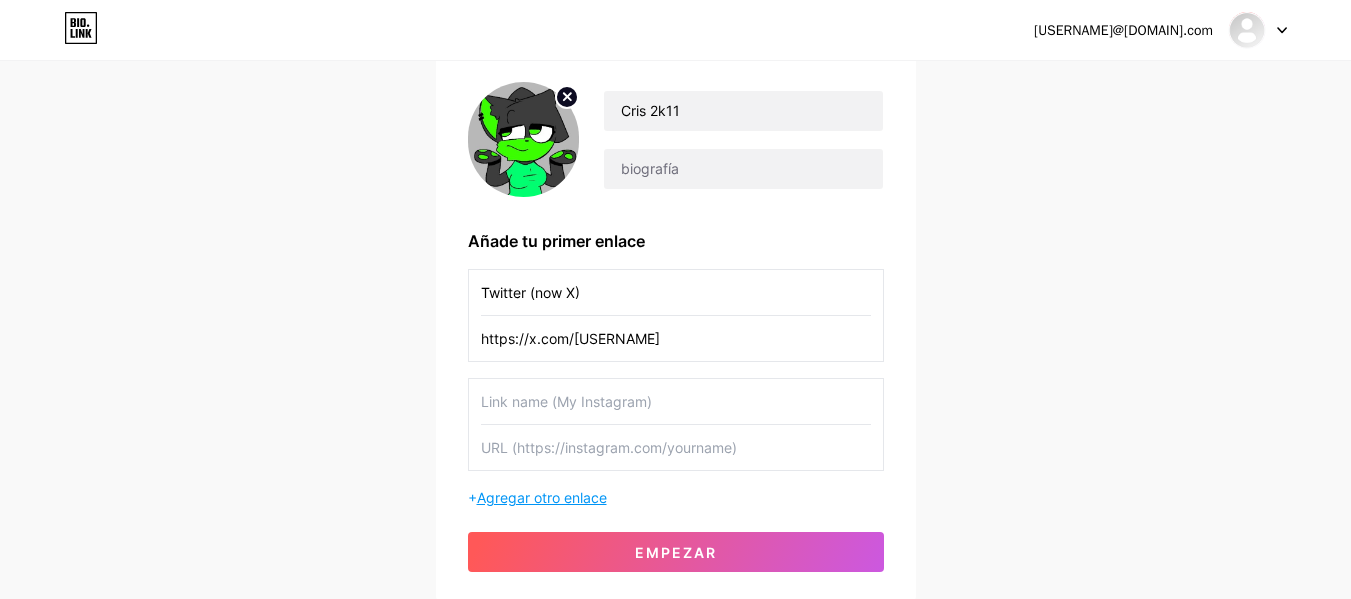 click at bounding box center [676, 401] 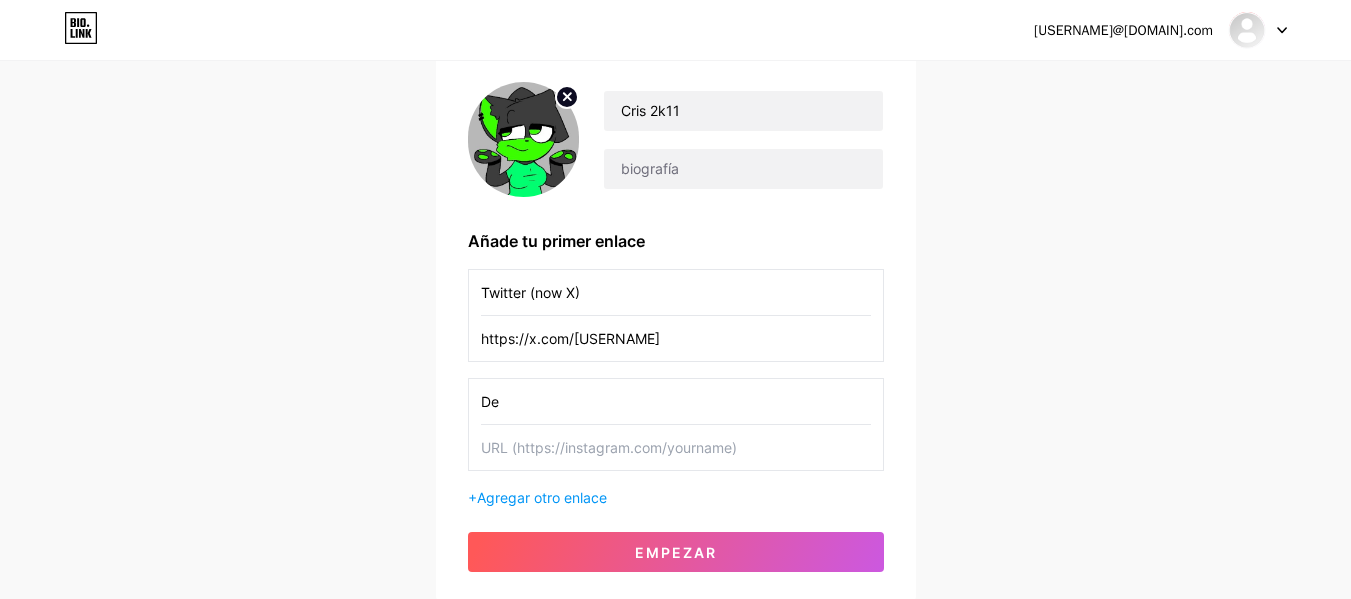 type on "D" 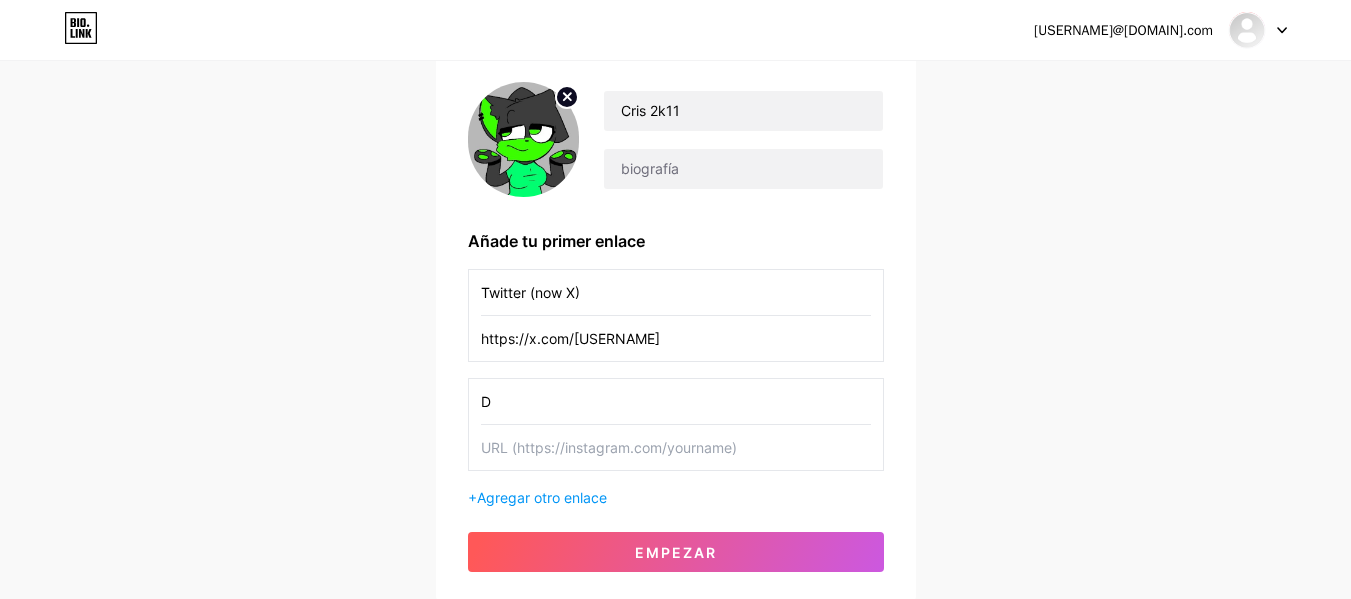 type 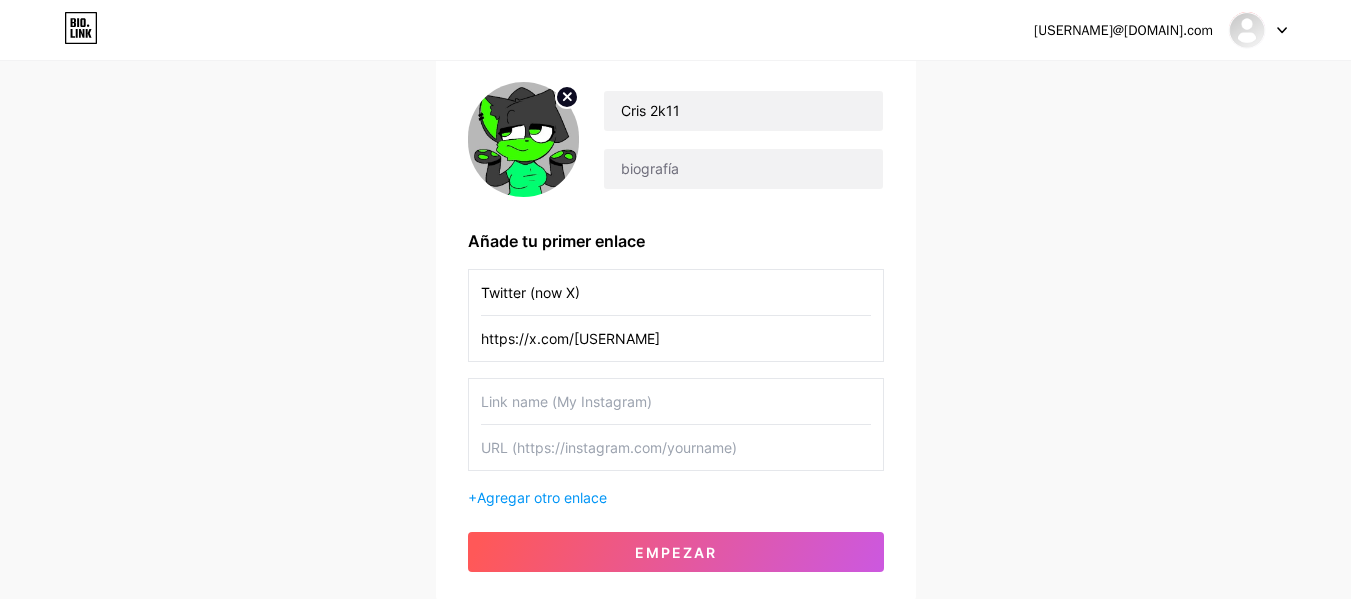 paste on "https://www.deviantart.com/[USERNAME]" 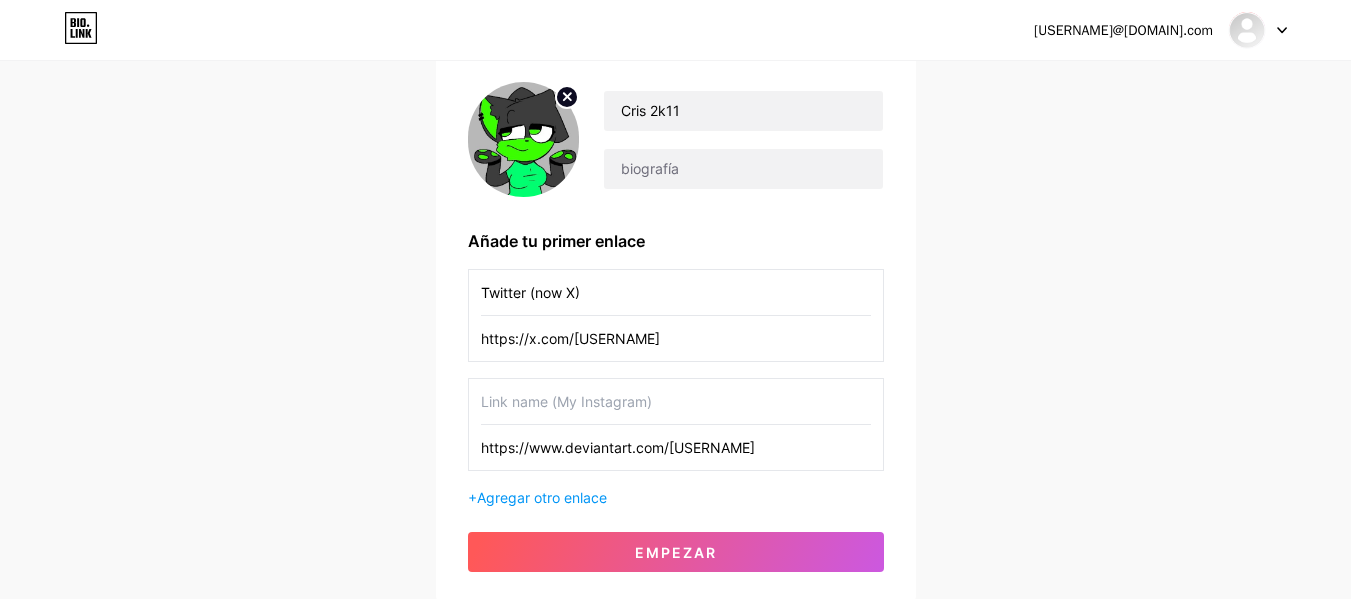 type on "https://www.deviantart.com/[USERNAME]" 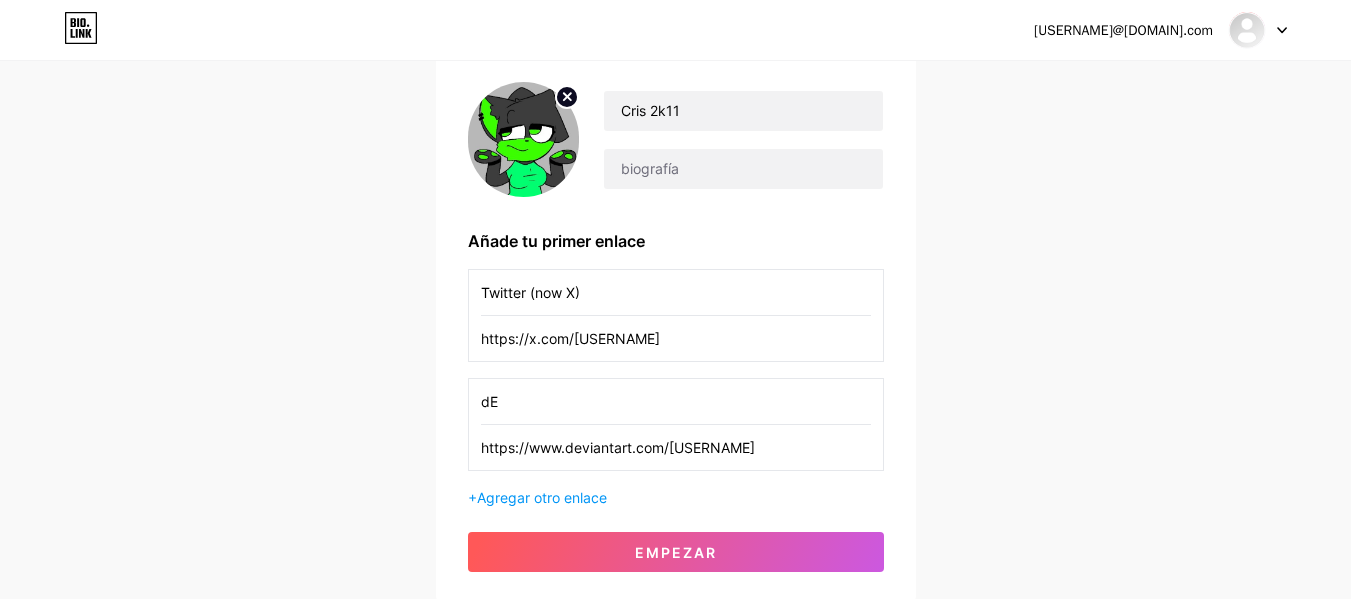 type on "d" 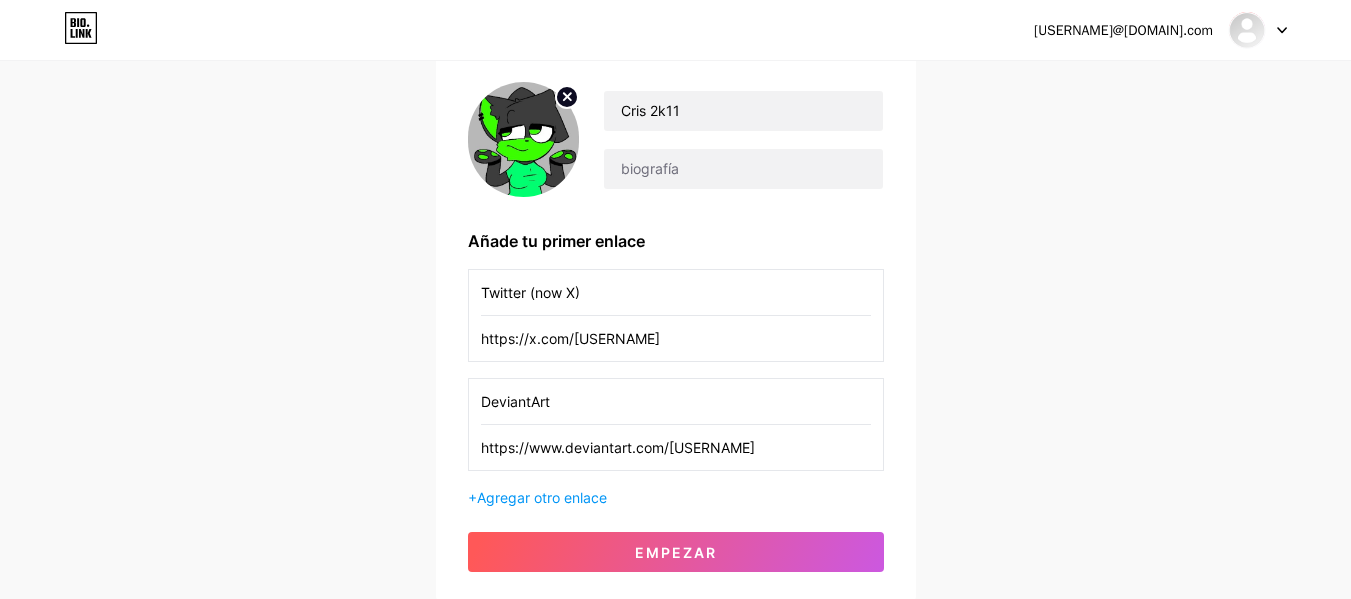 type on "DeviantArt" 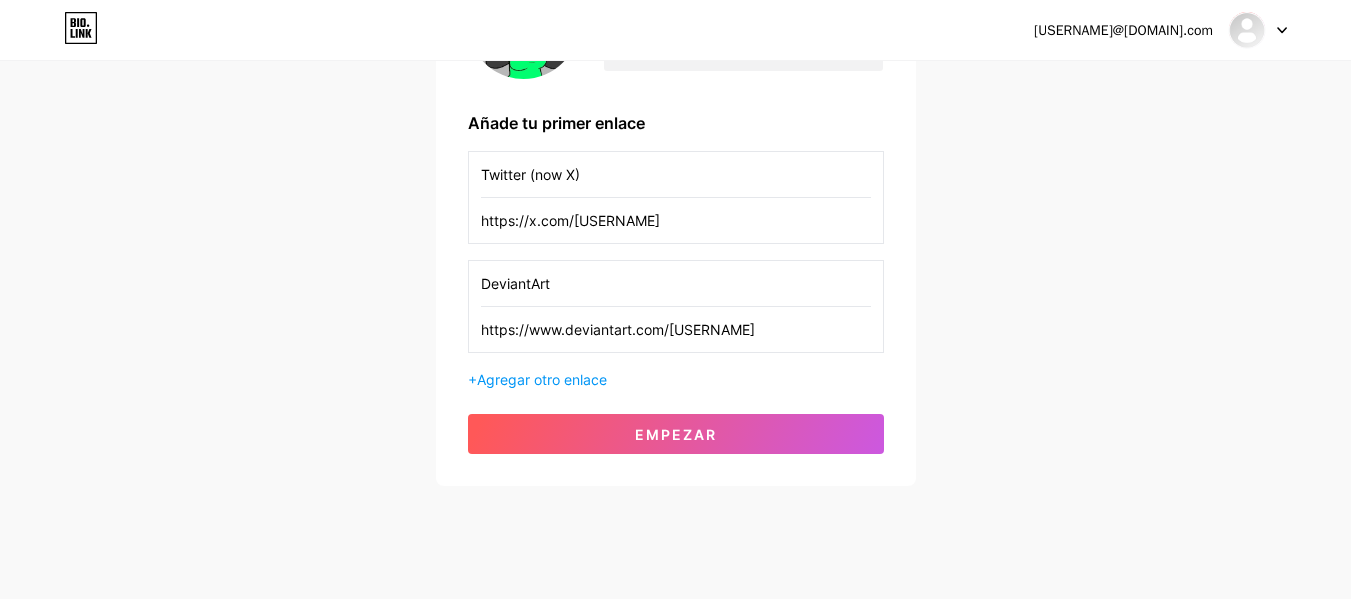 scroll, scrollTop: 274, scrollLeft: 0, axis: vertical 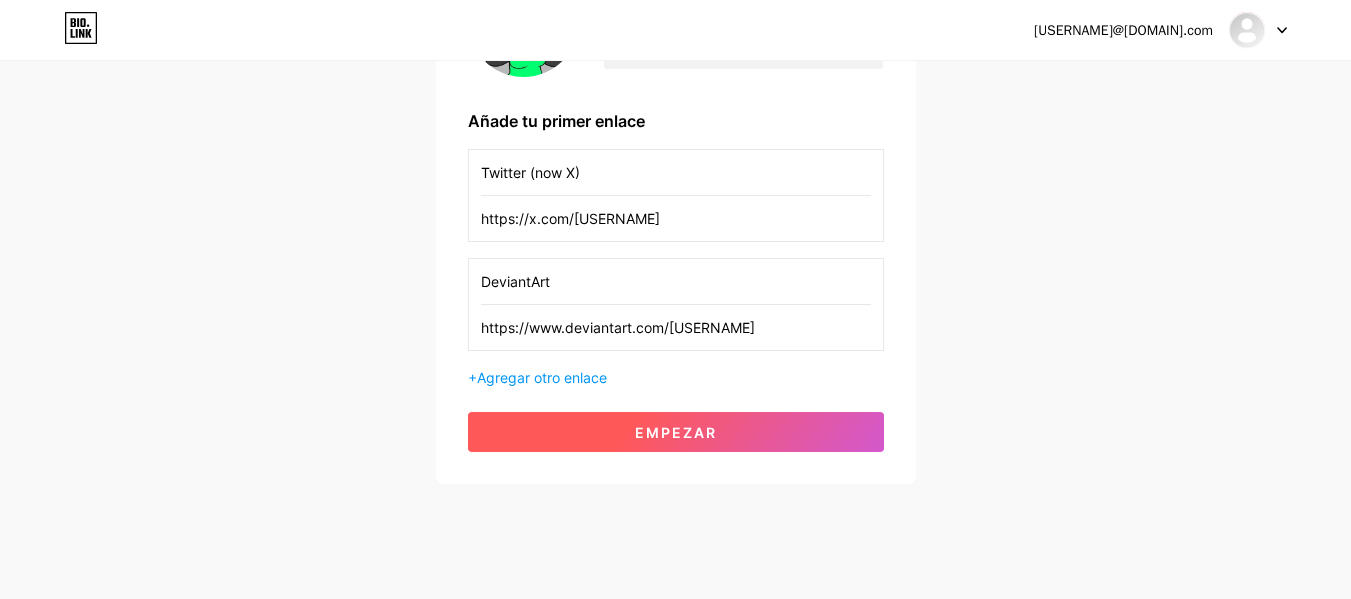 click on "Empezar" at bounding box center [676, 432] 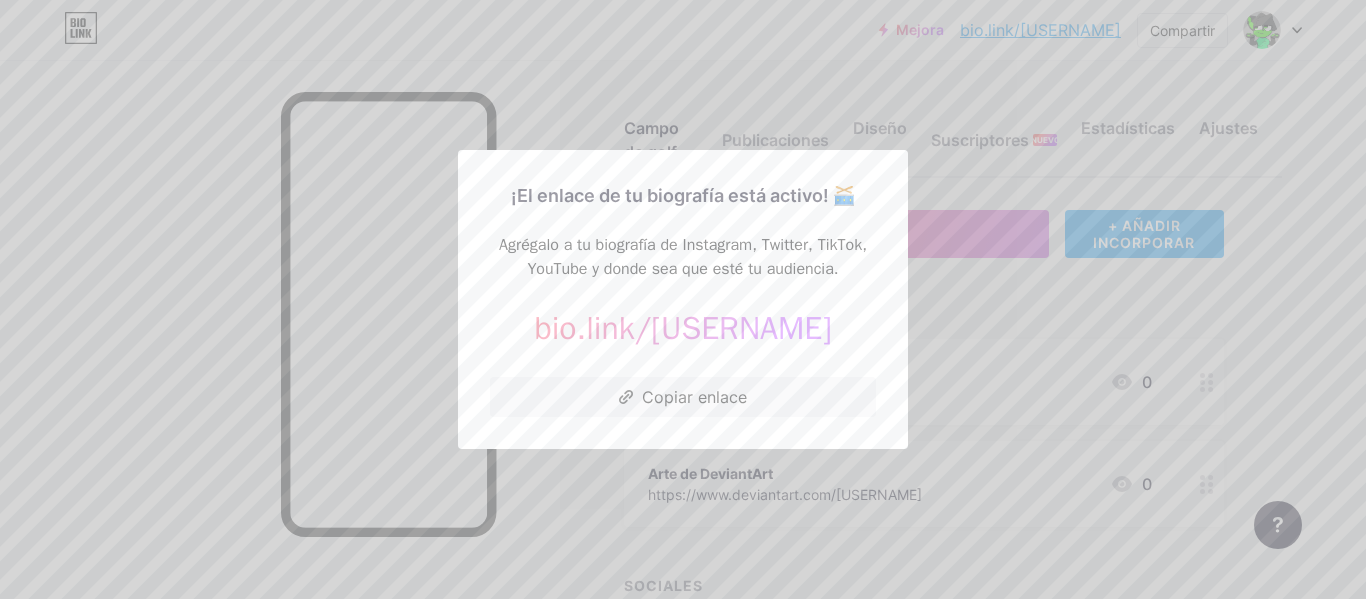 click at bounding box center (683, 299) 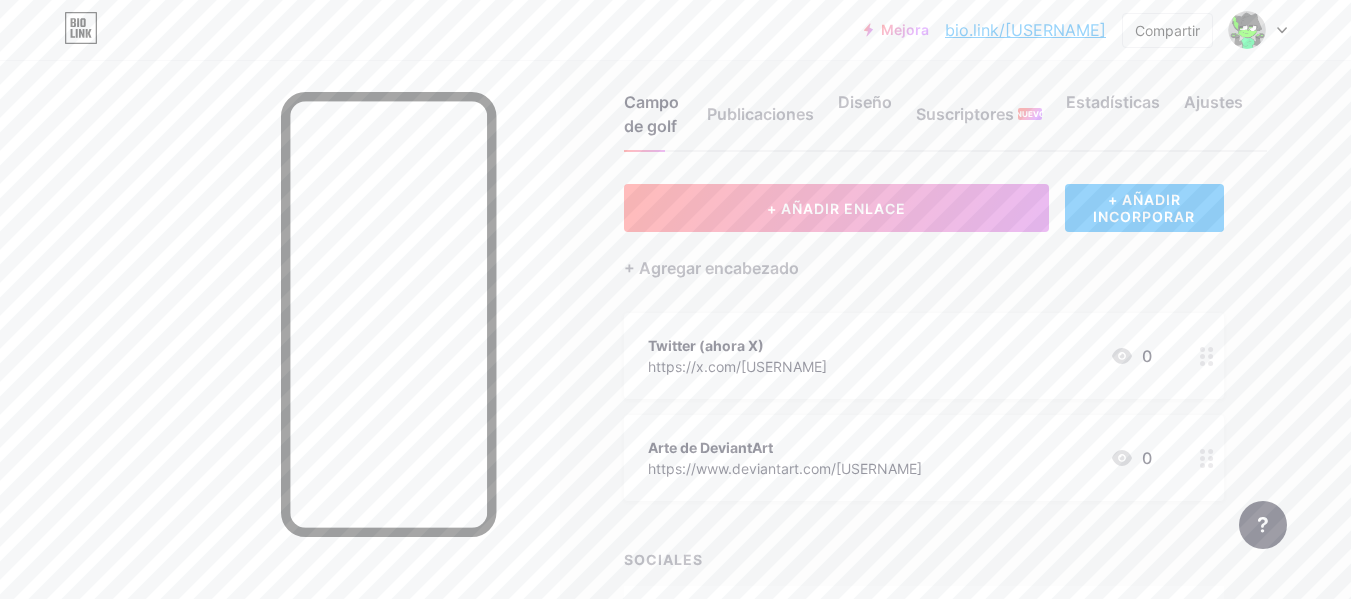 scroll, scrollTop: 0, scrollLeft: 0, axis: both 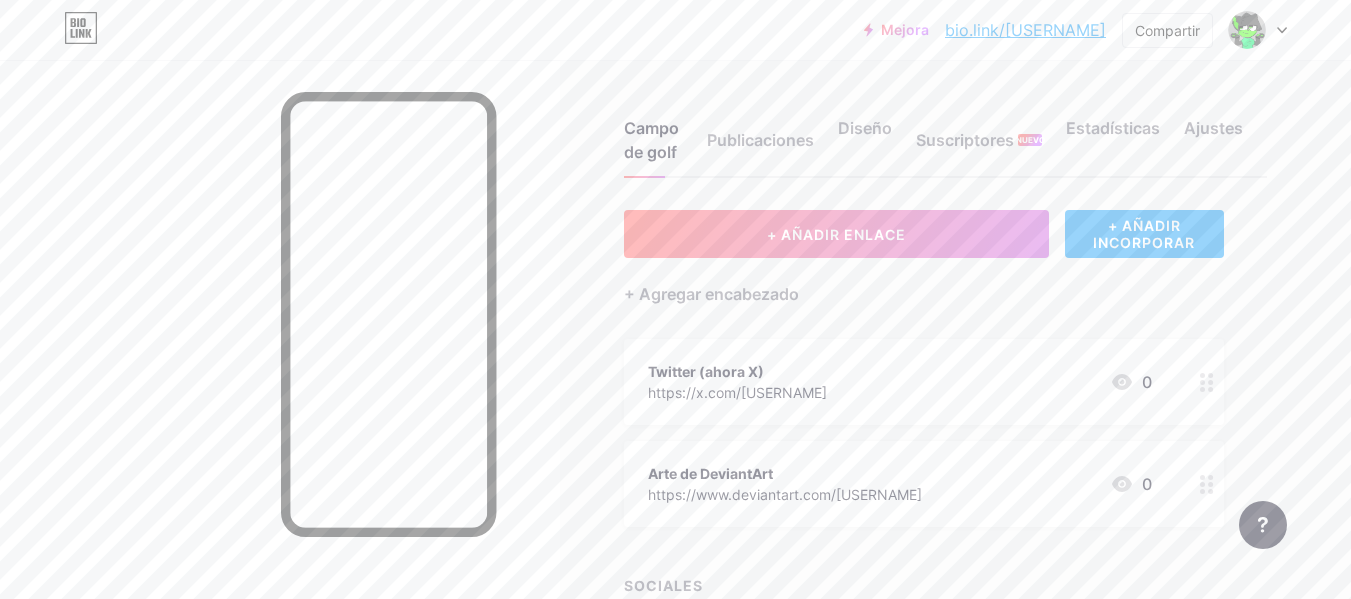 click at bounding box center [1258, 30] 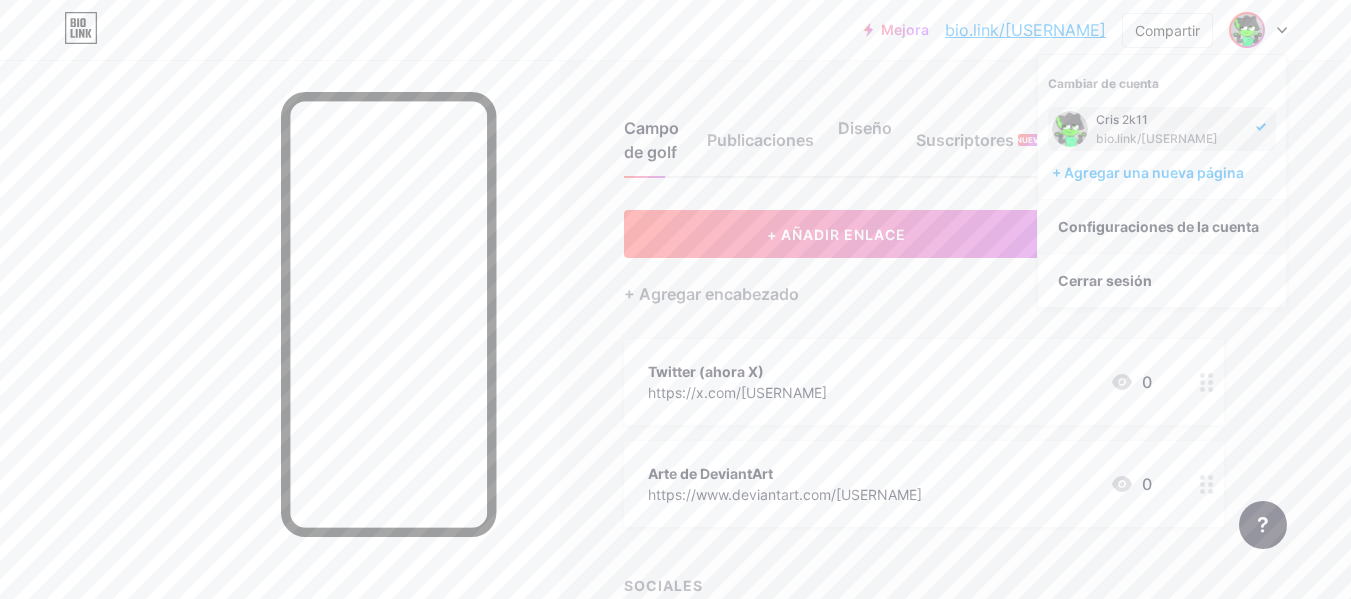 click on "Configuraciones de la cuenta" at bounding box center (1158, 226) 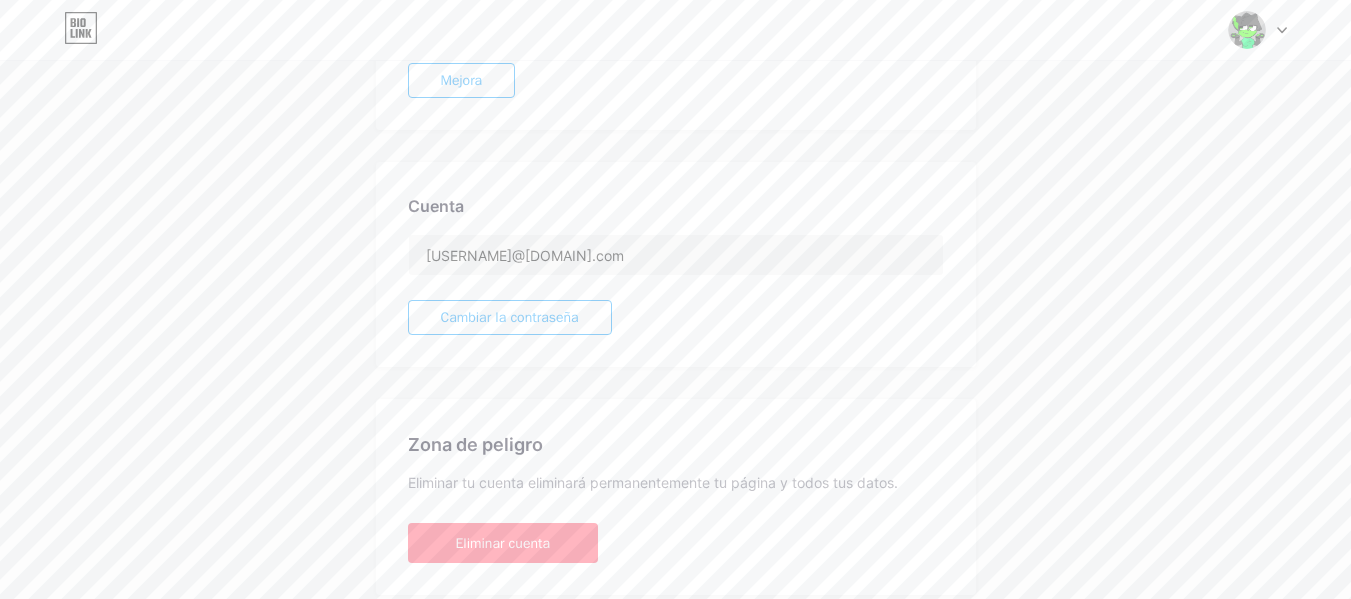 scroll, scrollTop: 516, scrollLeft: 0, axis: vertical 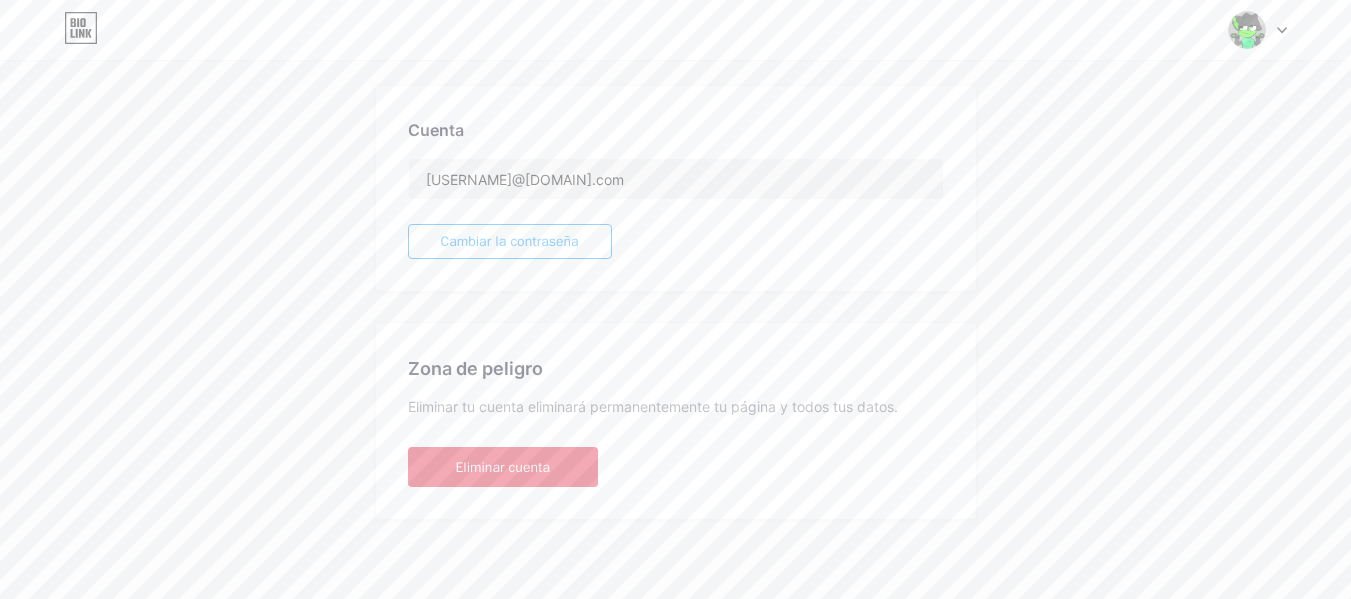 click on "Eliminar cuenta" at bounding box center (503, 467) 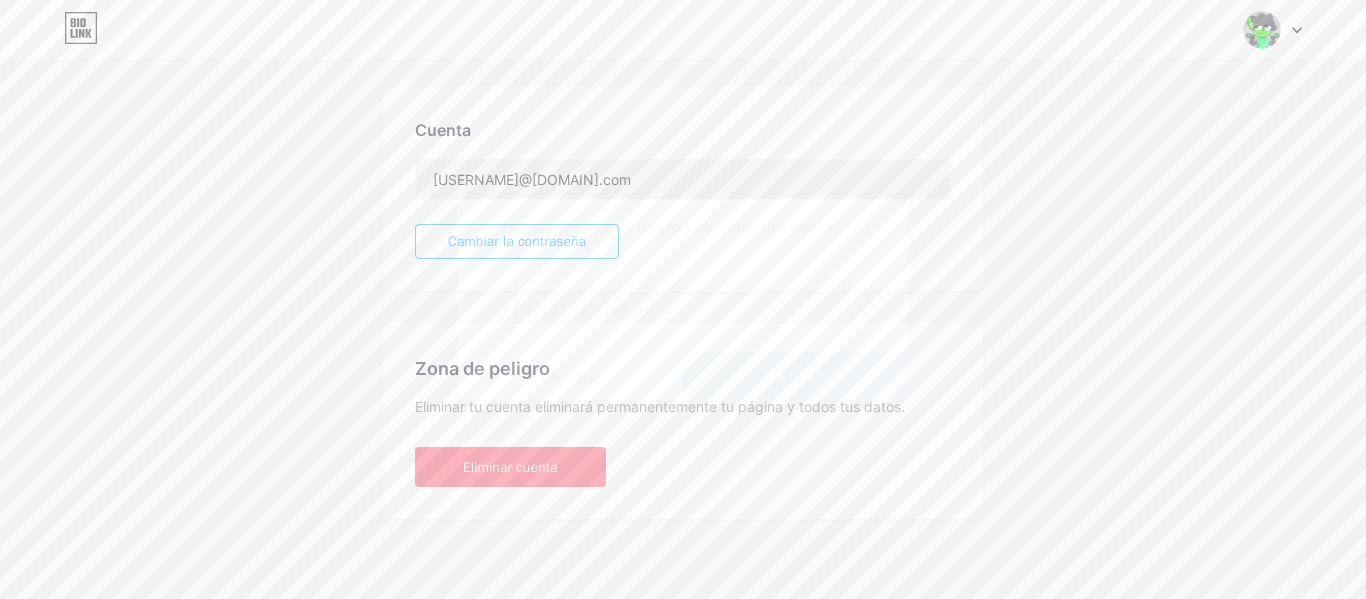 click on "Confirmar" at bounding box center (795, 376) 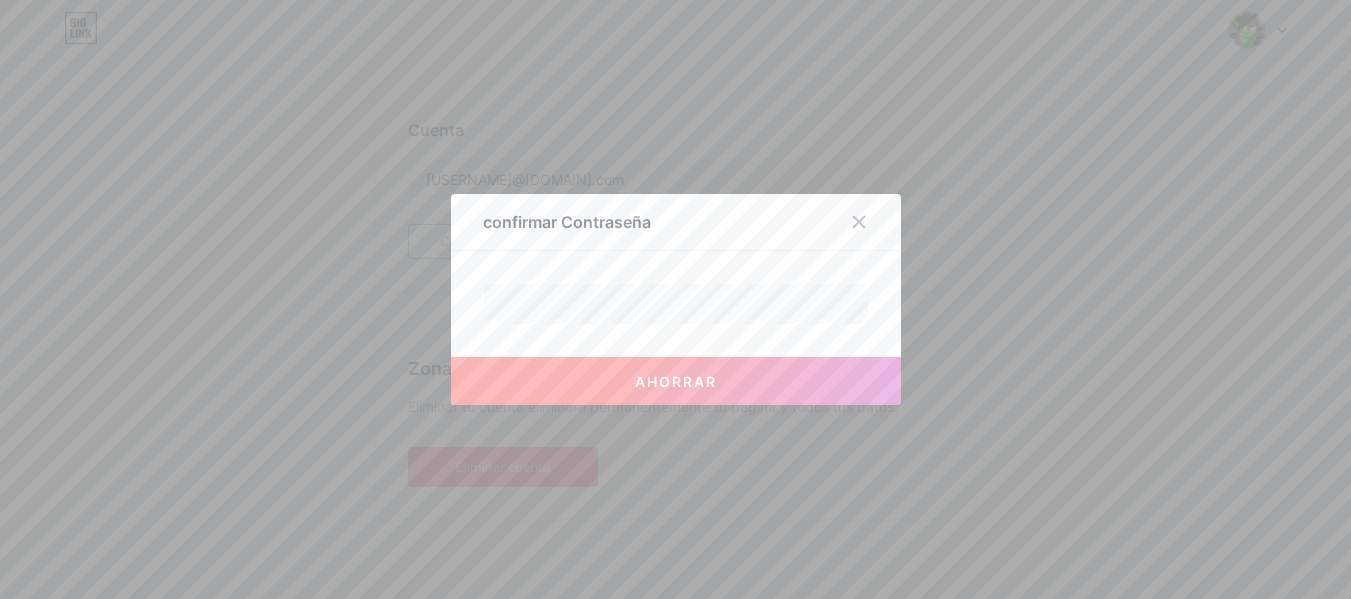 click on "Ahorrar" at bounding box center [676, 381] 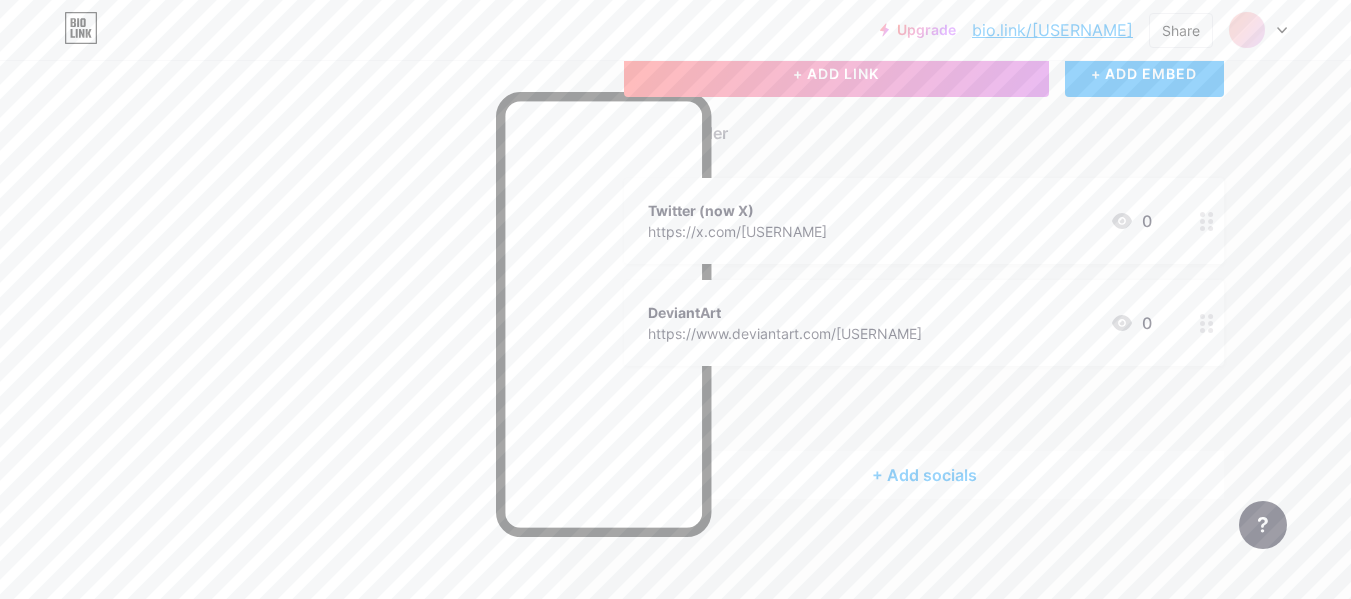 scroll, scrollTop: 0, scrollLeft: 0, axis: both 